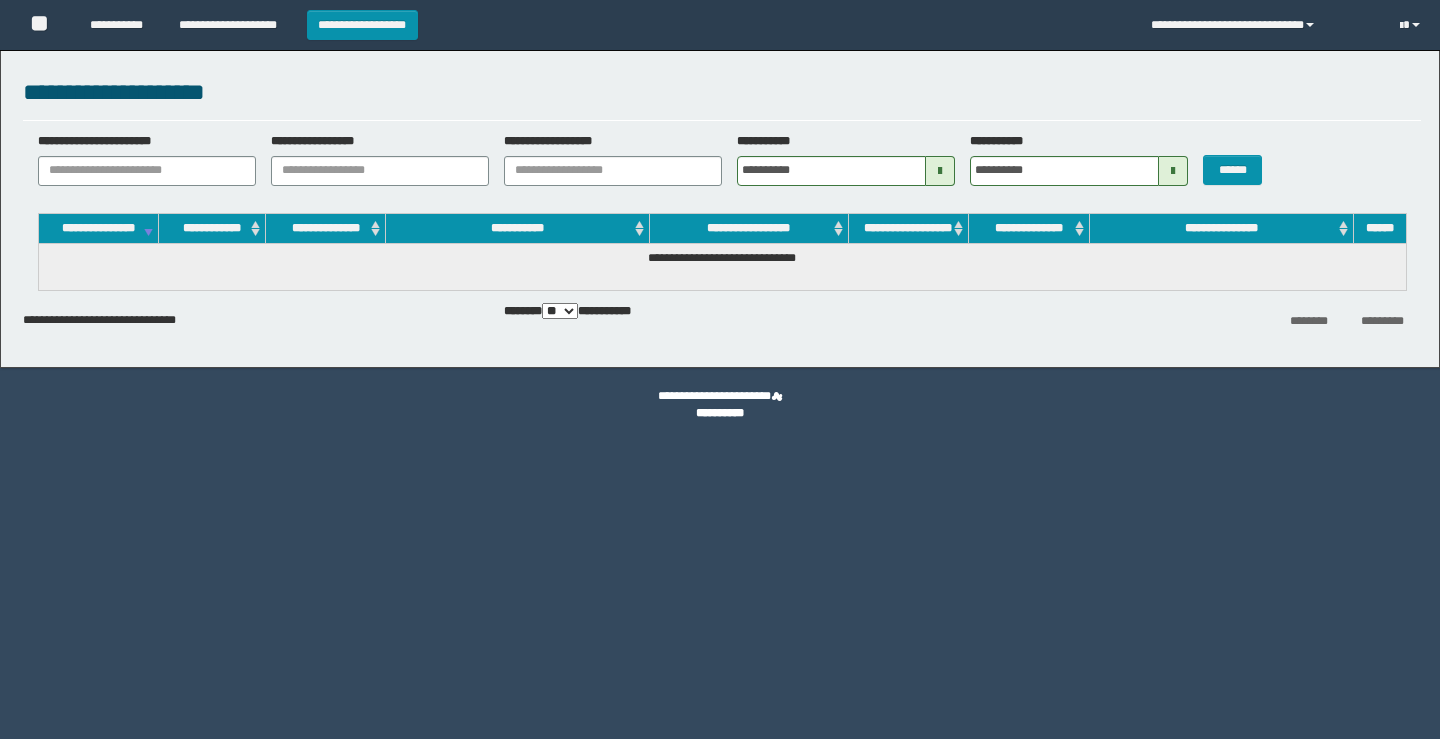 scroll, scrollTop: 0, scrollLeft: 0, axis: both 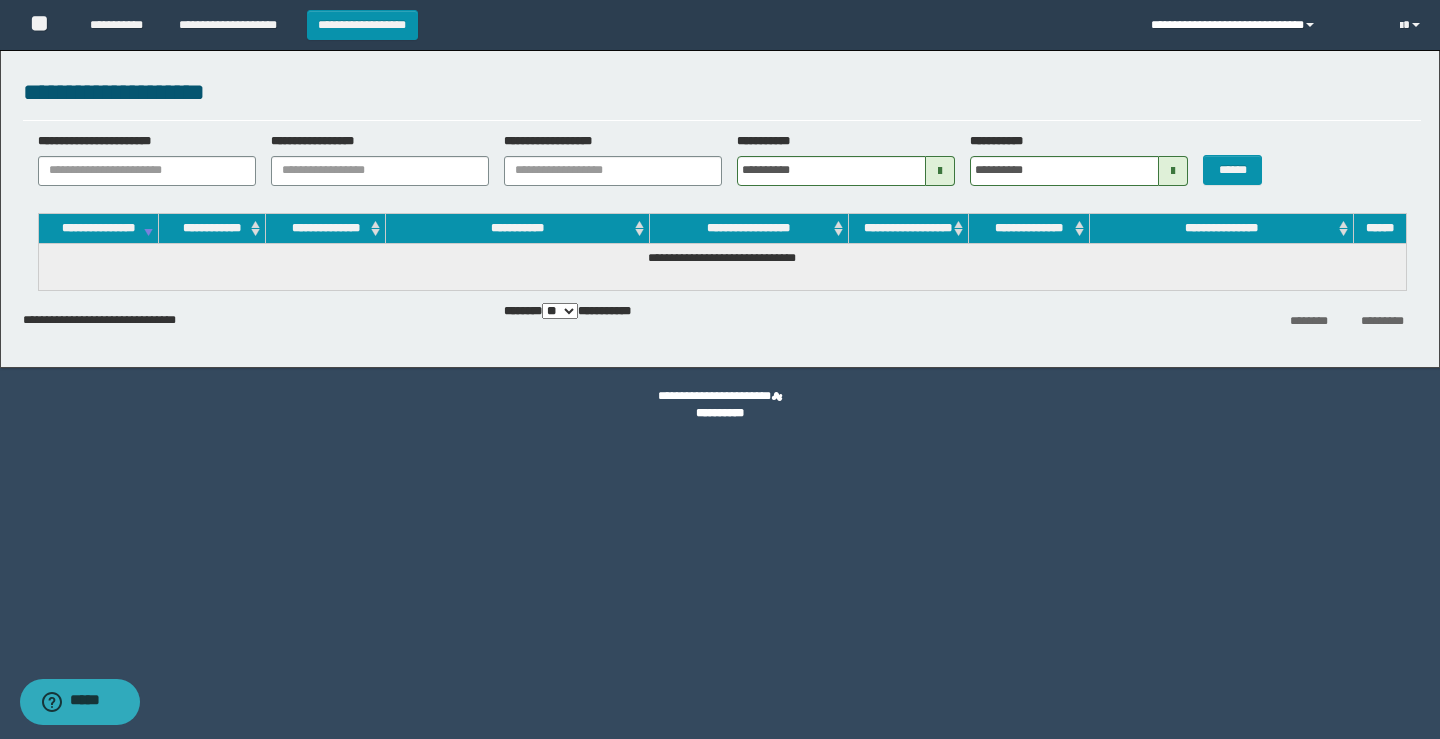 click at bounding box center (1310, 25) 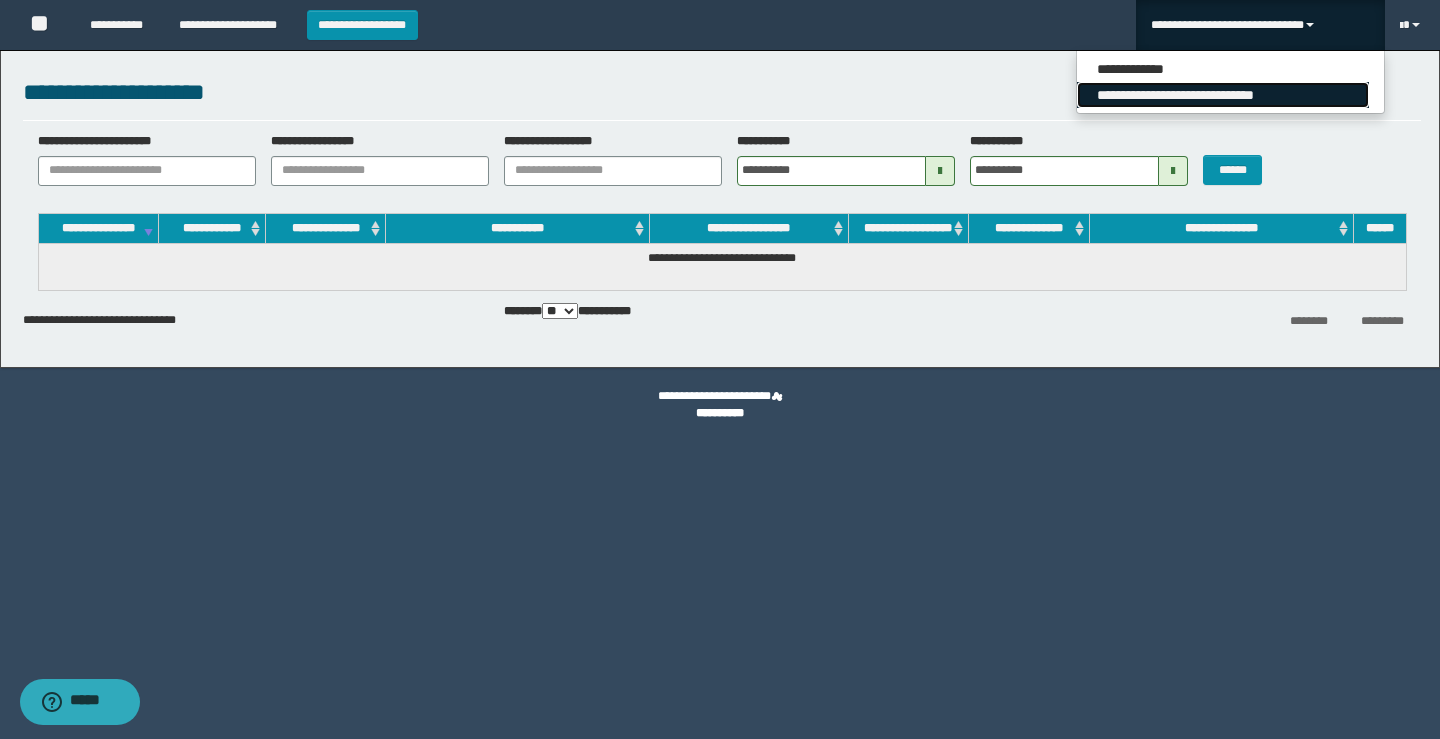 click on "**********" at bounding box center (1223, 95) 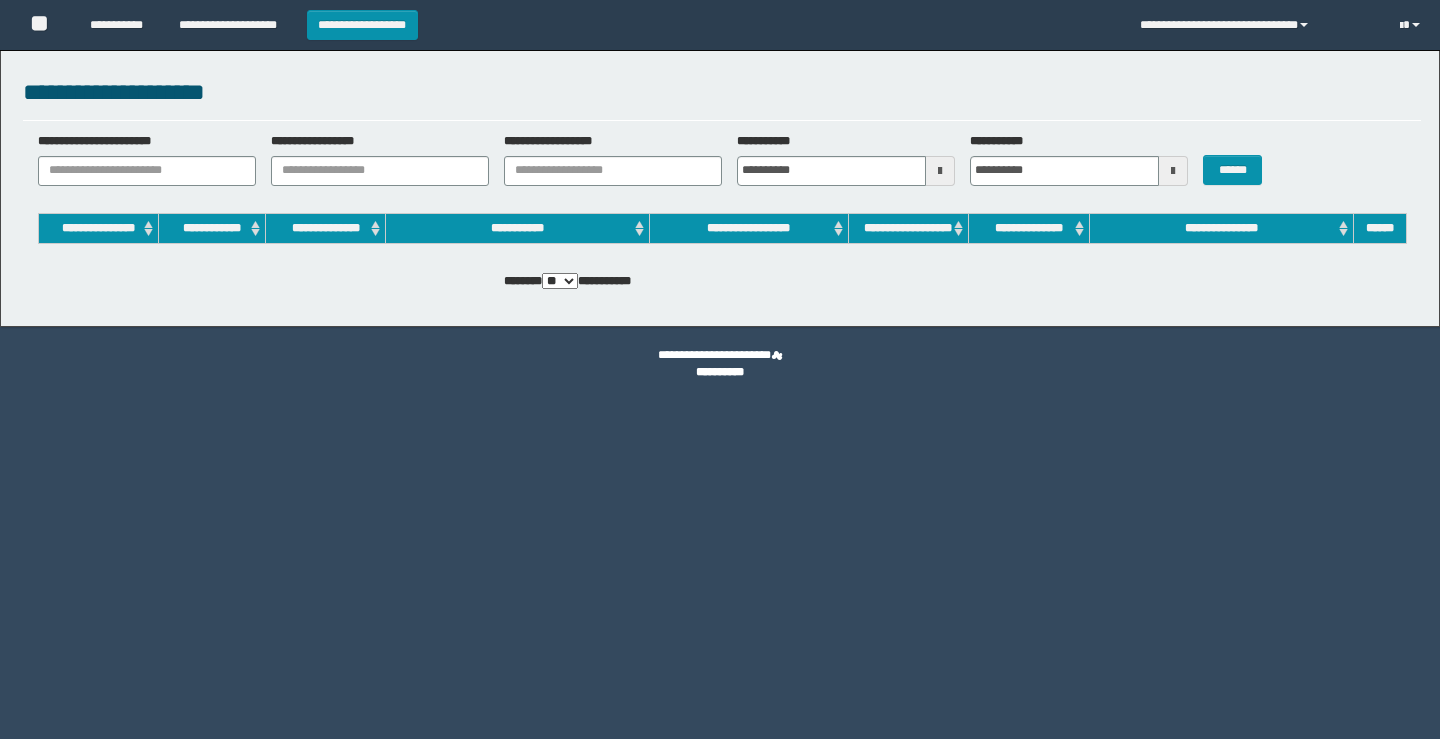 scroll, scrollTop: 0, scrollLeft: 0, axis: both 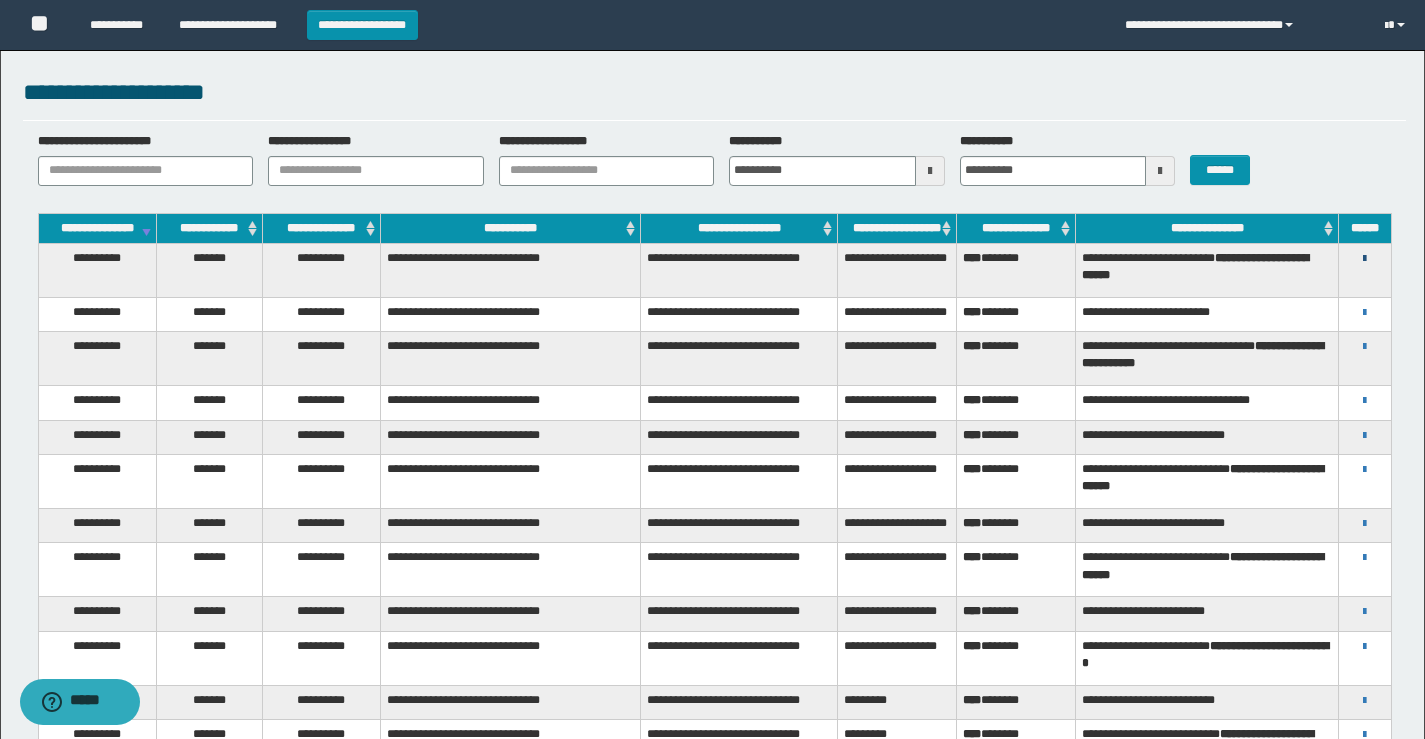 click at bounding box center [1364, 259] 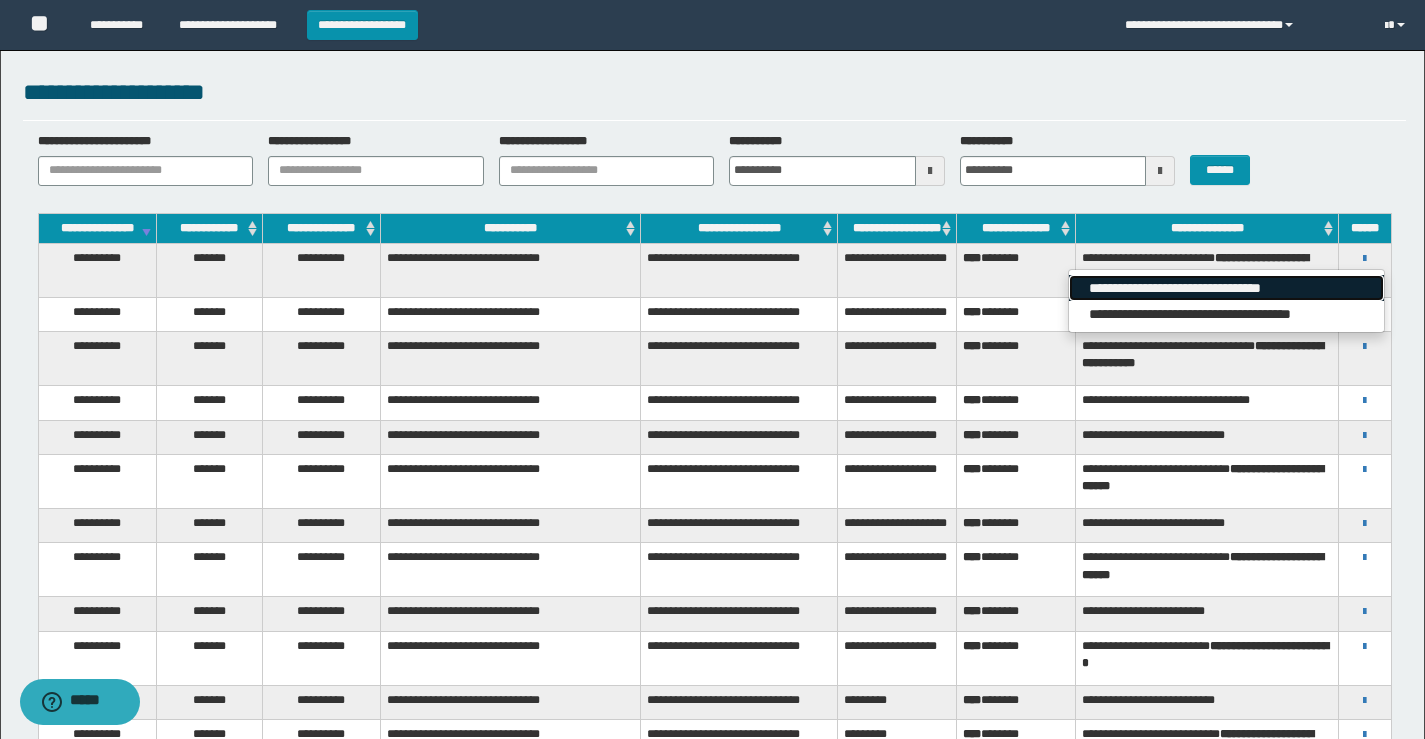 click on "**********" at bounding box center (1226, 288) 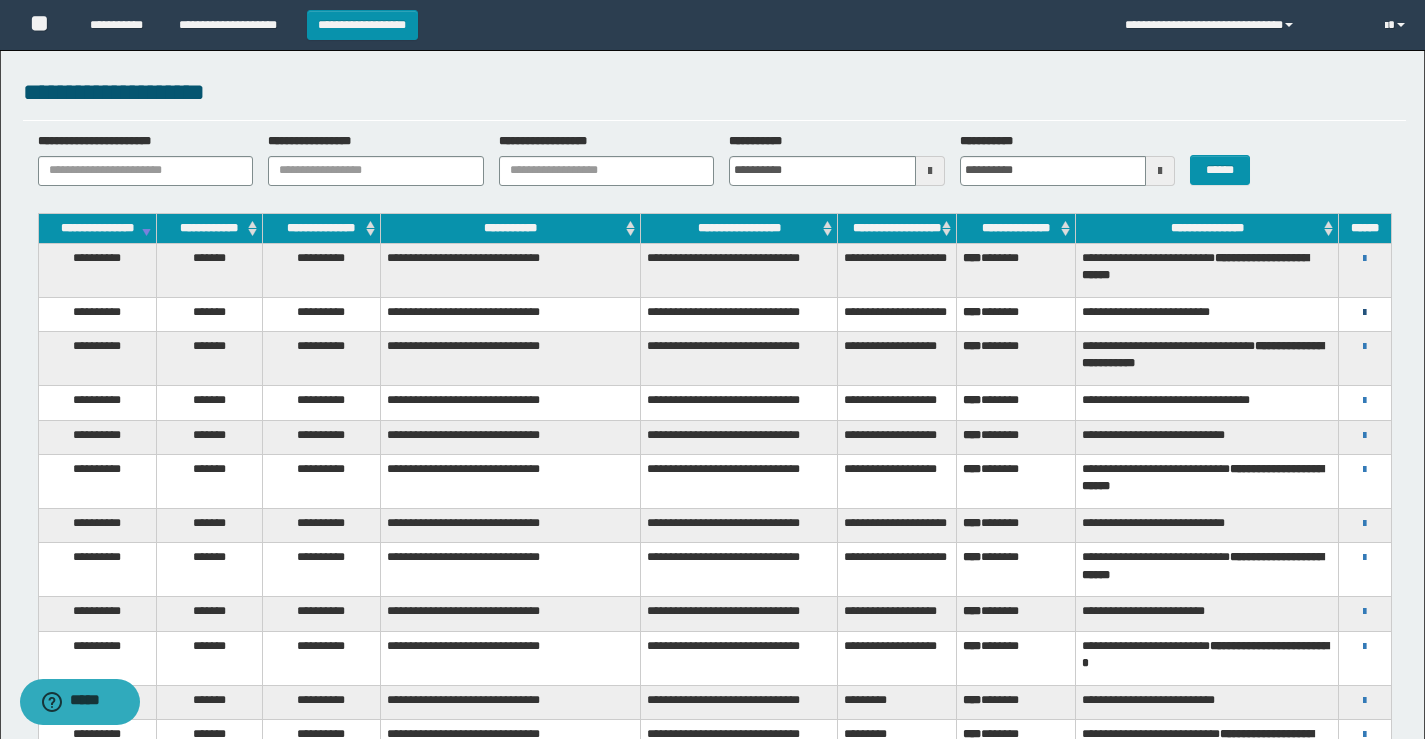 click at bounding box center (1364, 313) 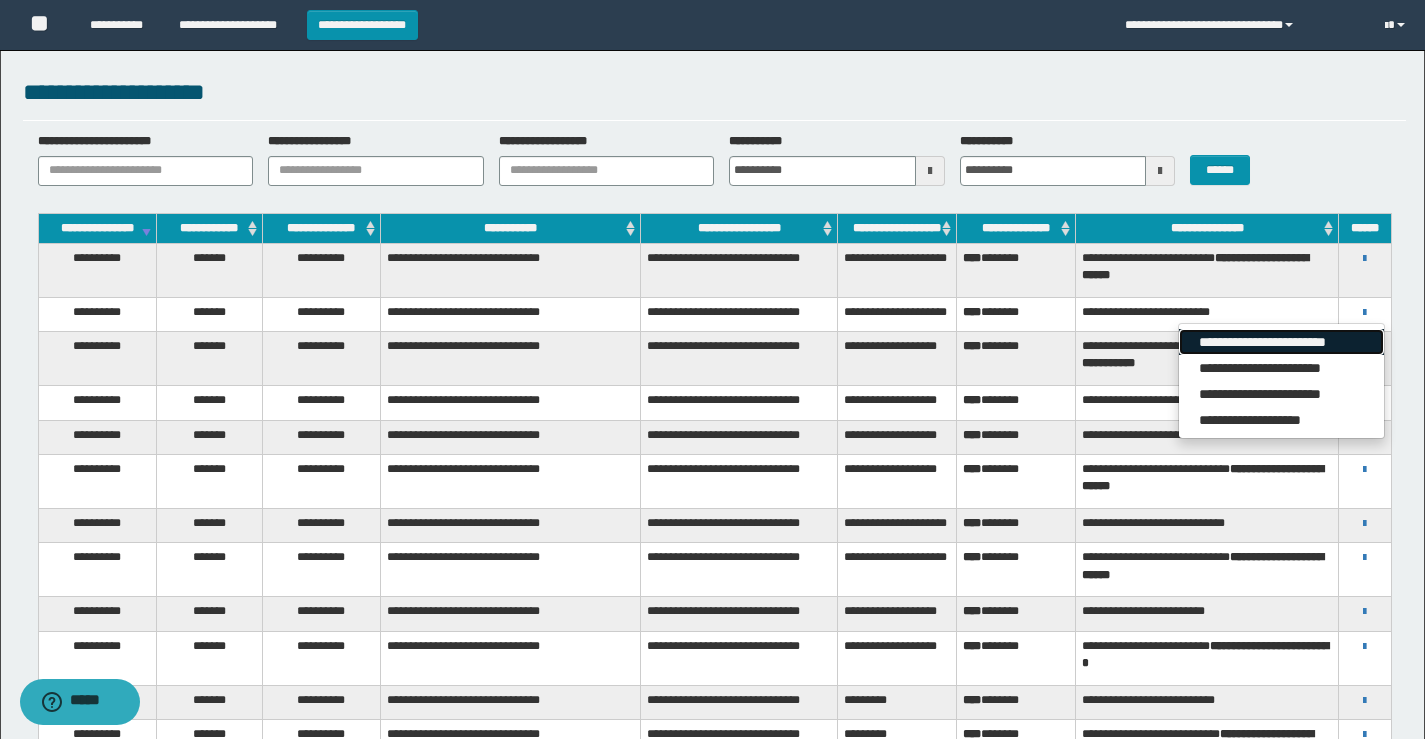 click on "**********" at bounding box center [1281, 342] 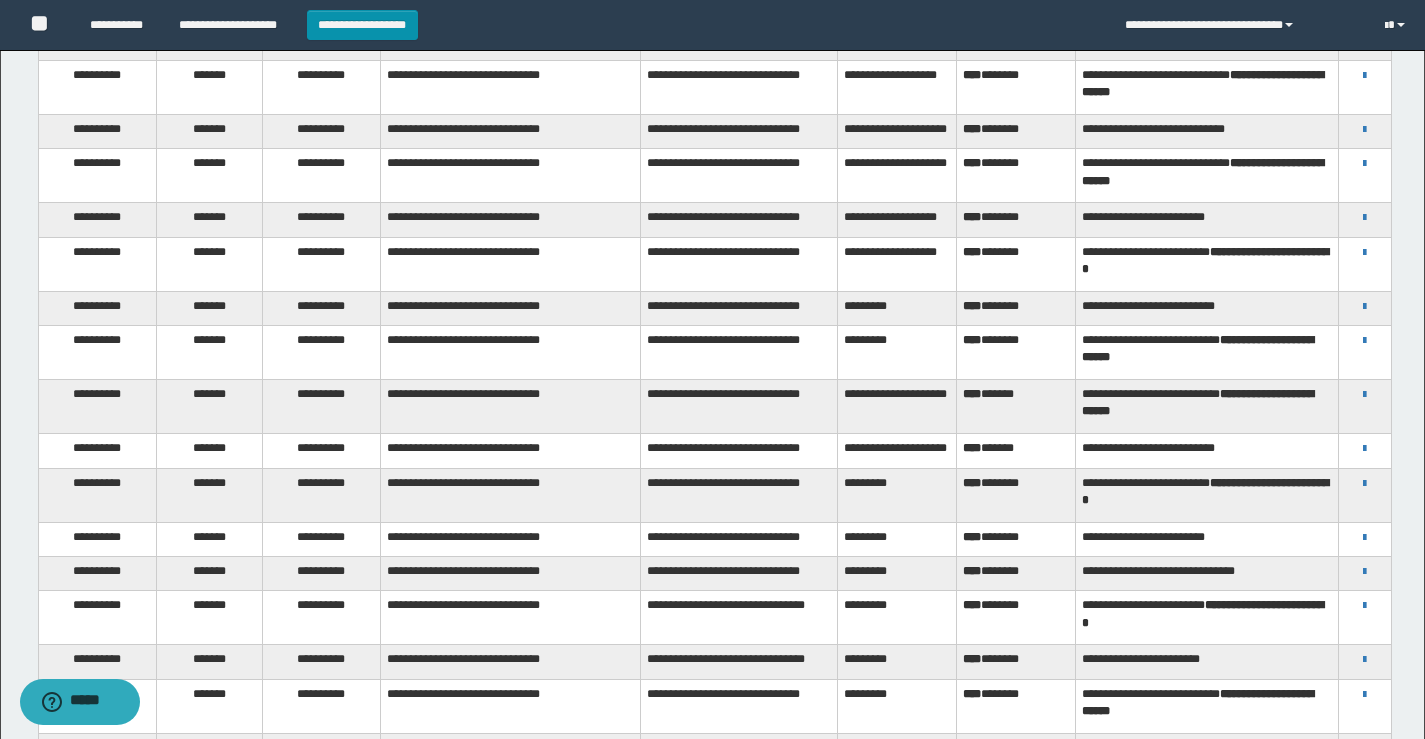 scroll, scrollTop: 382, scrollLeft: 0, axis: vertical 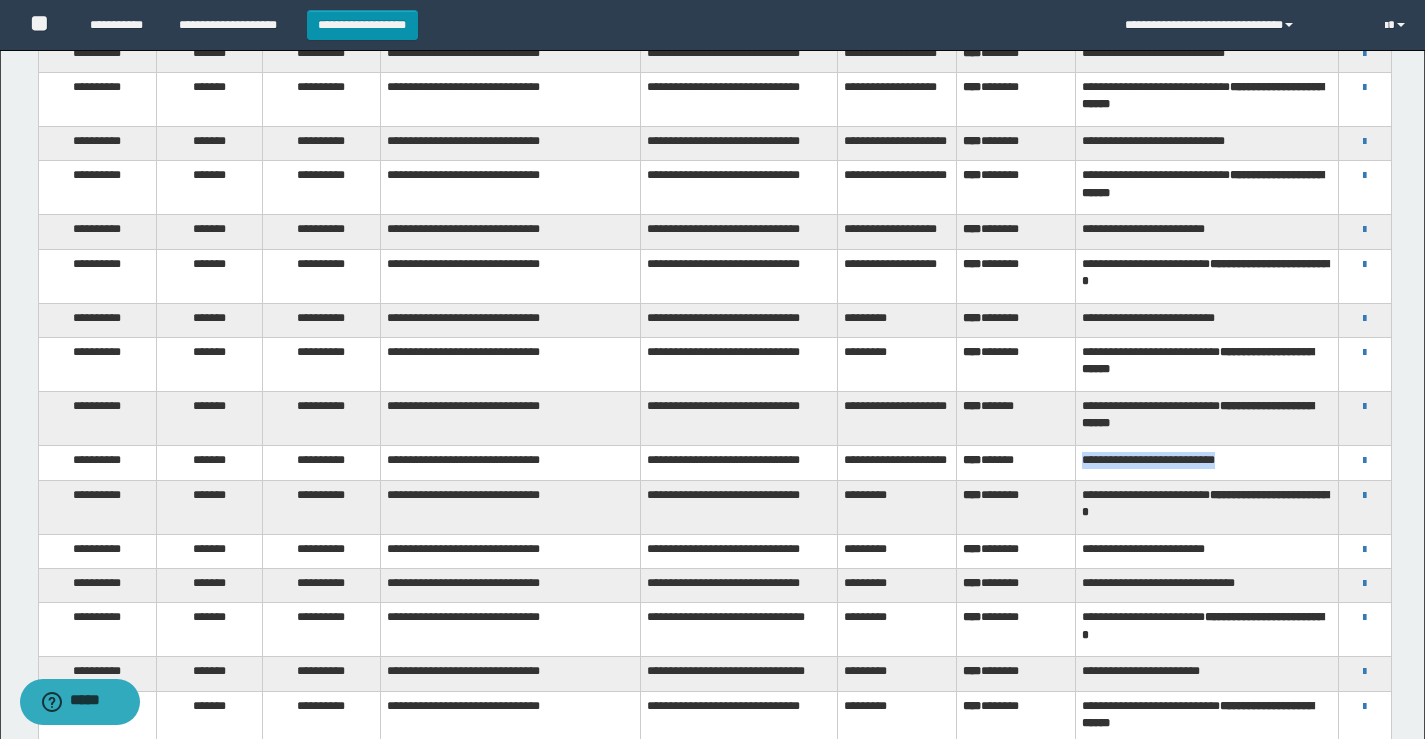 drag, startPoint x: 1228, startPoint y: 510, endPoint x: 1079, endPoint y: 510, distance: 149 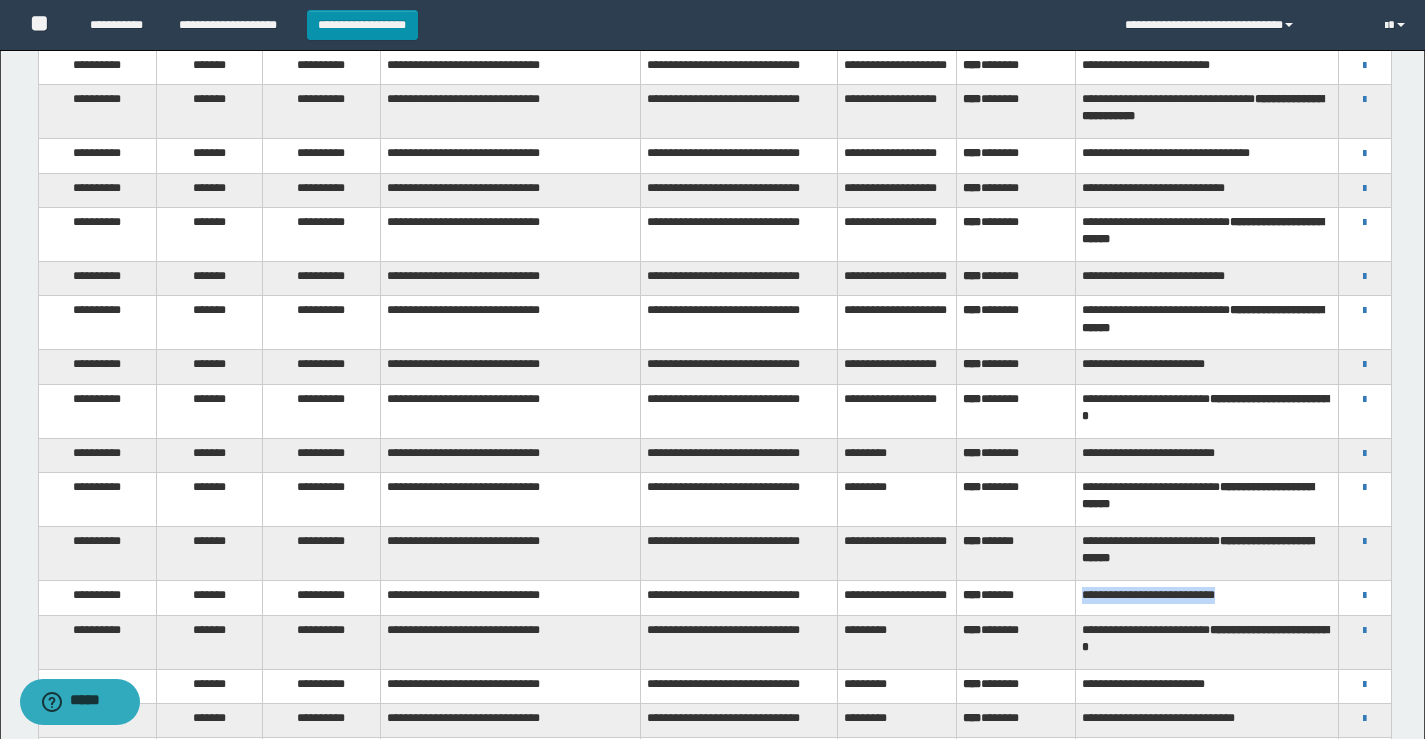 scroll, scrollTop: 282, scrollLeft: 0, axis: vertical 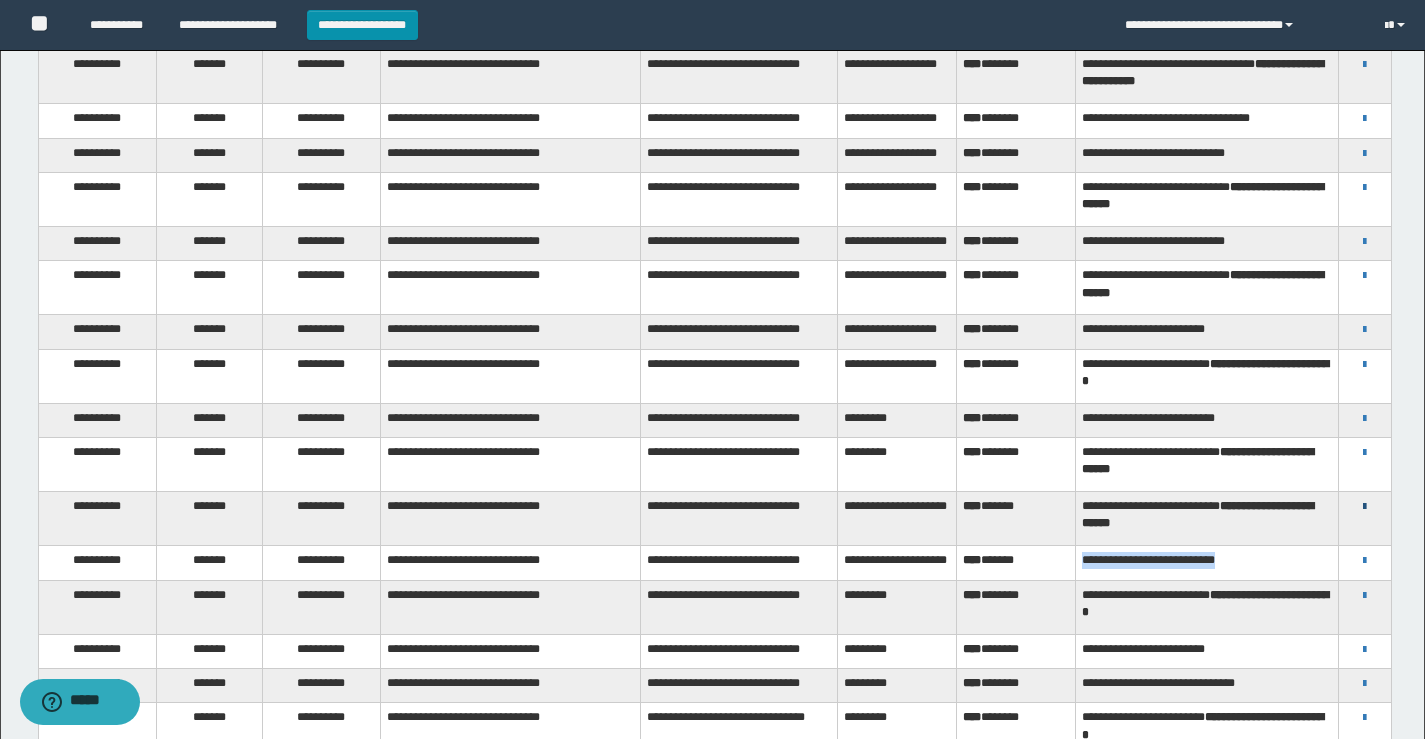 click at bounding box center (1364, 507) 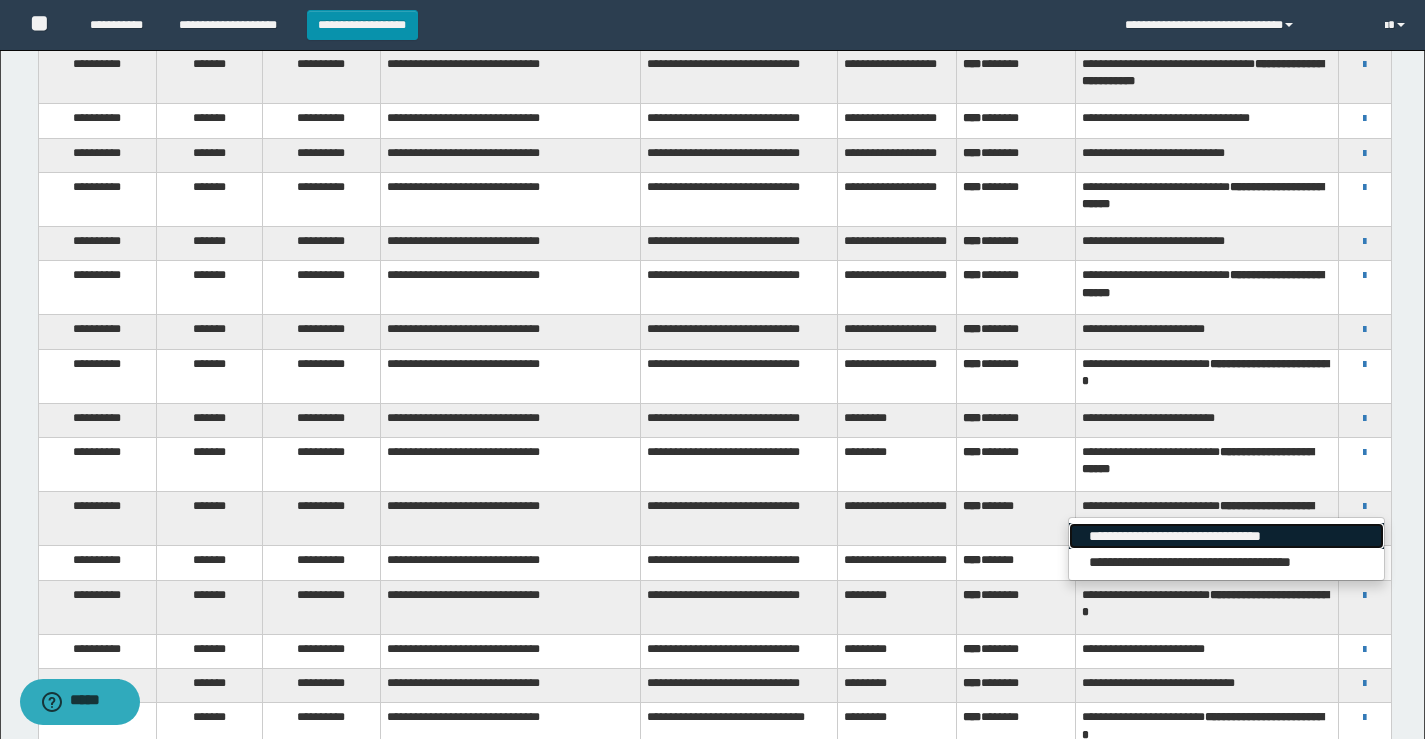 click on "**********" at bounding box center (1226, 536) 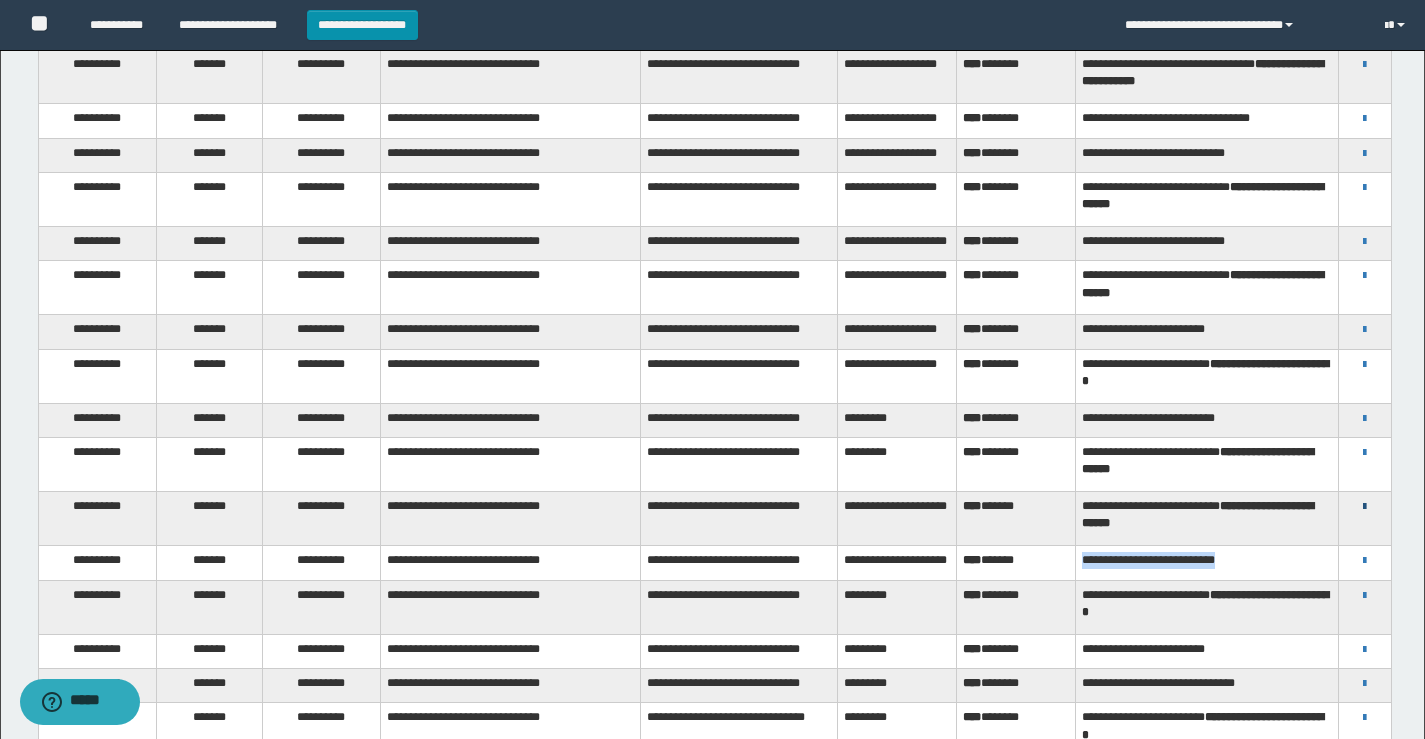 click at bounding box center [1364, 507] 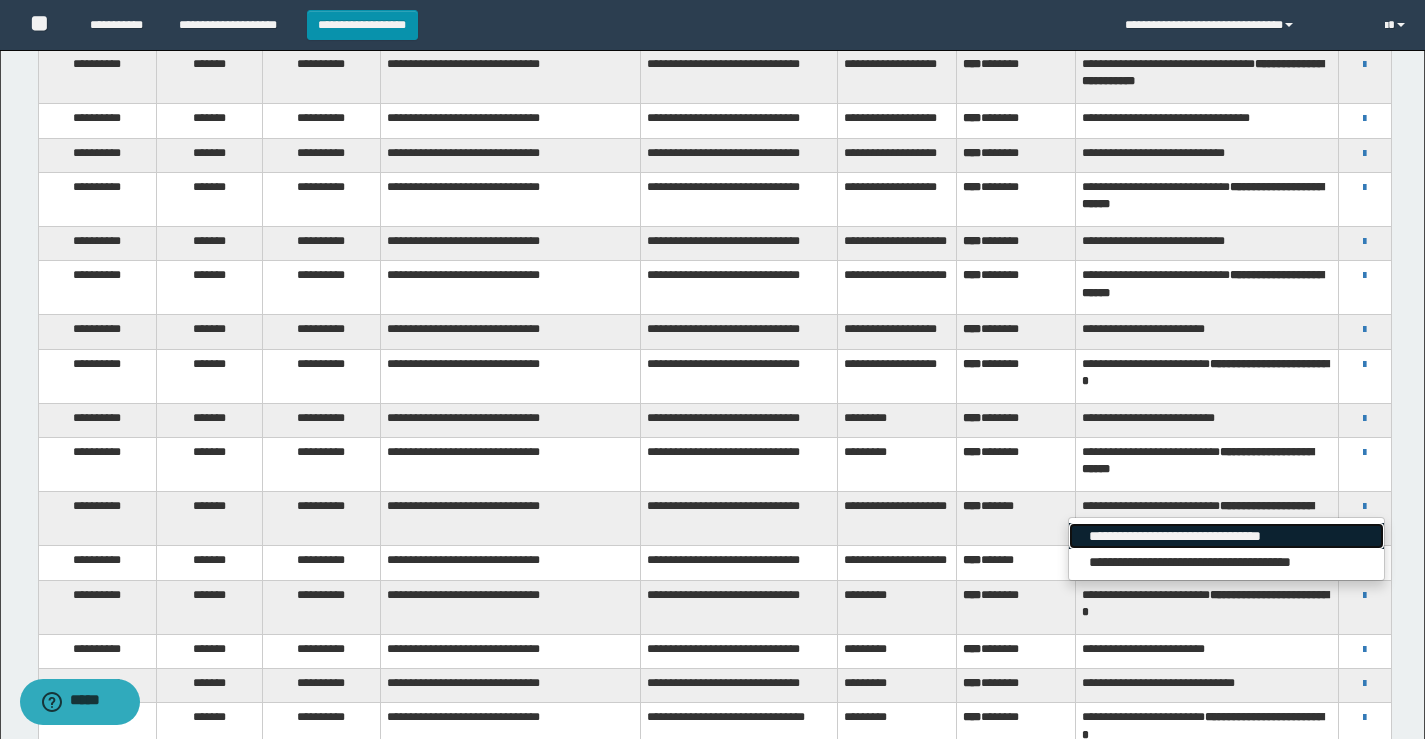 click on "**********" at bounding box center [1226, 536] 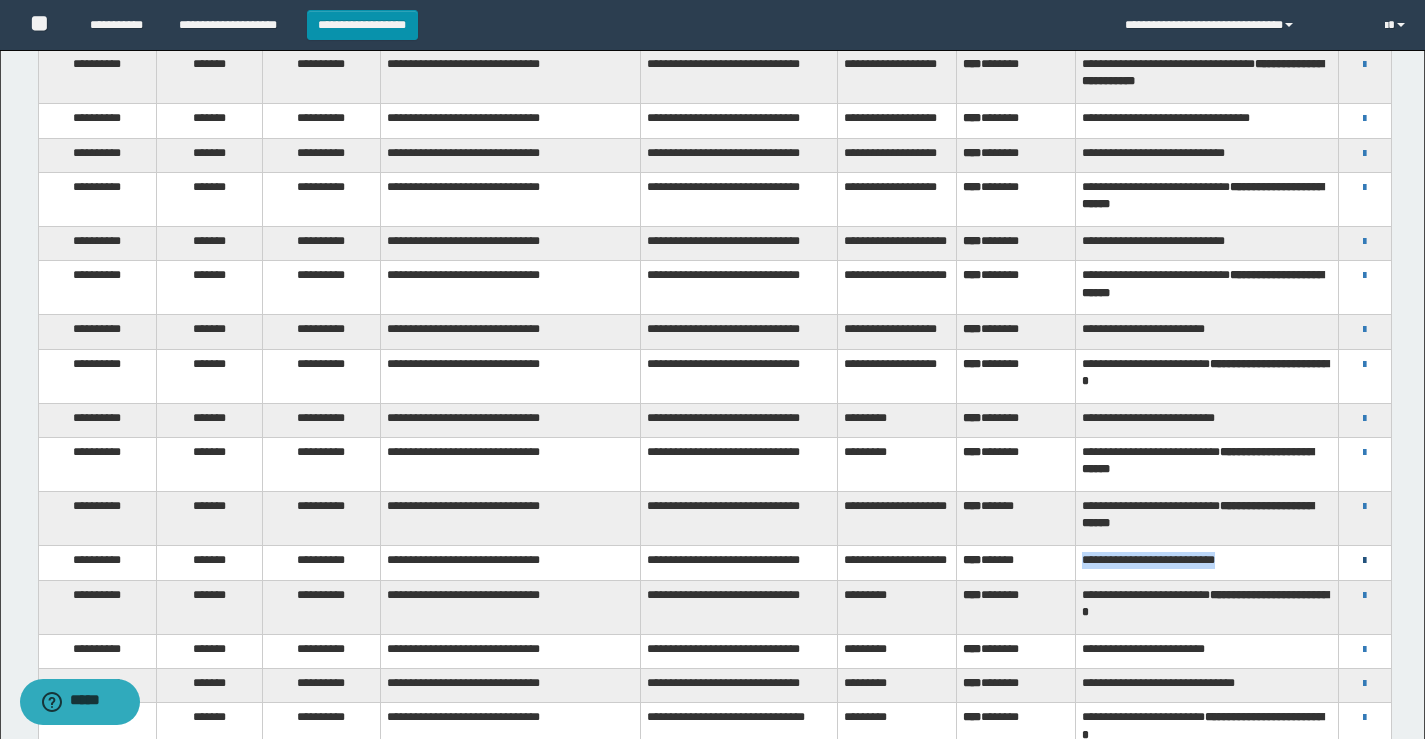 click at bounding box center [1364, 561] 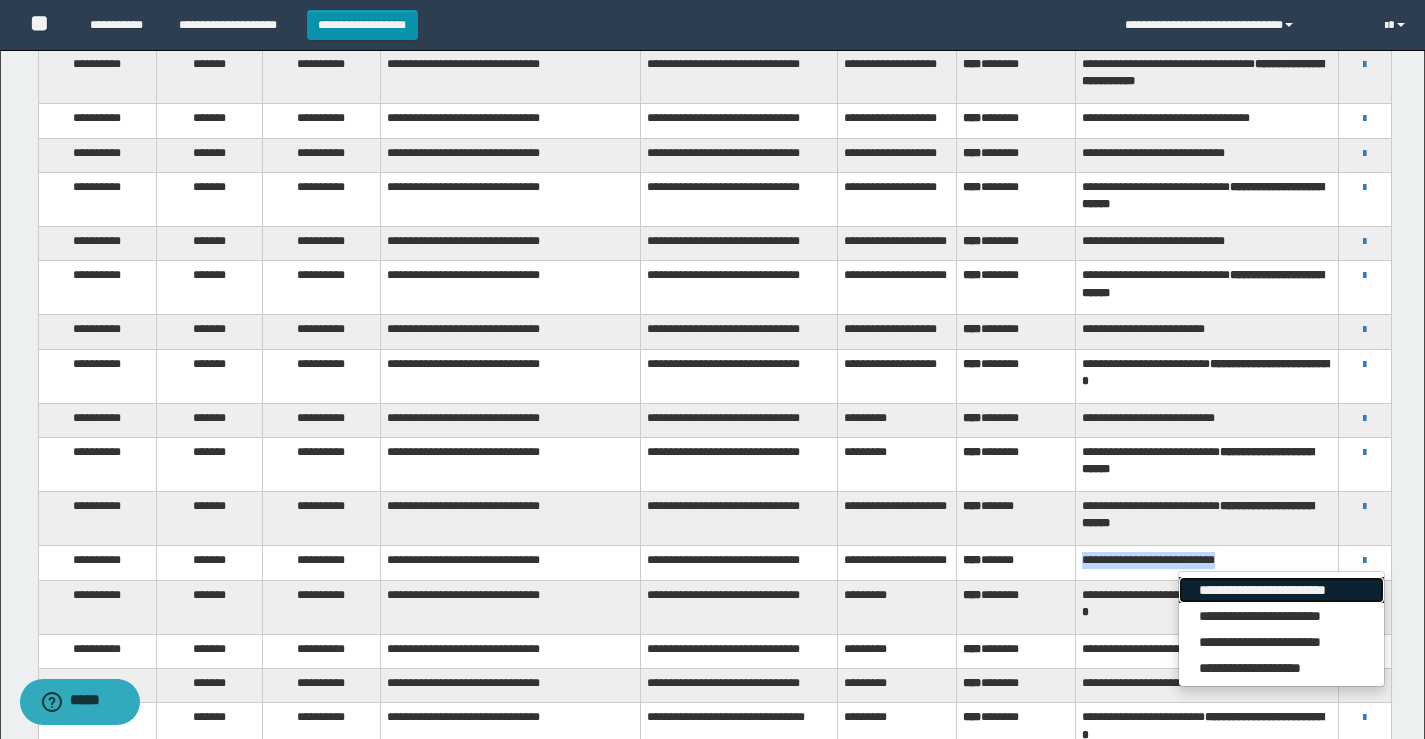 click on "**********" at bounding box center [1281, 590] 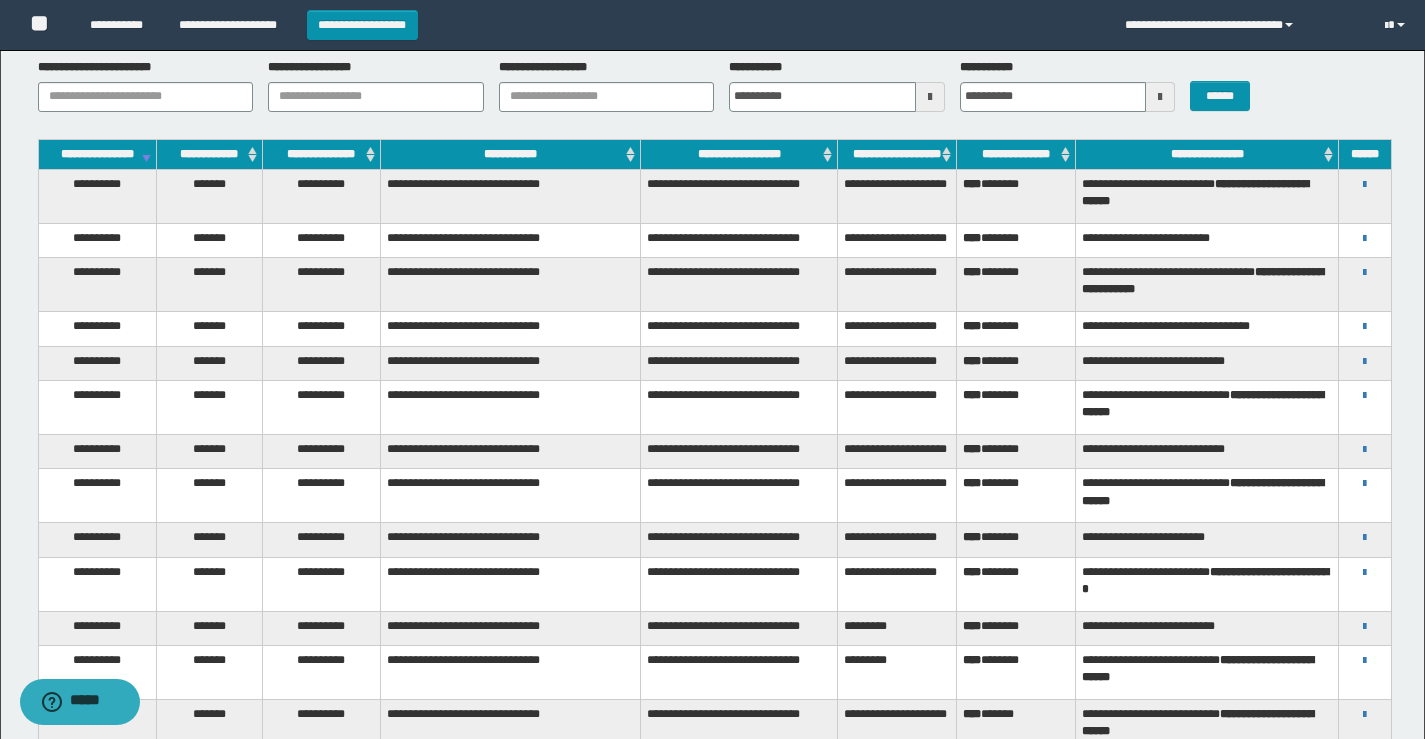 scroll, scrollTop: 0, scrollLeft: 0, axis: both 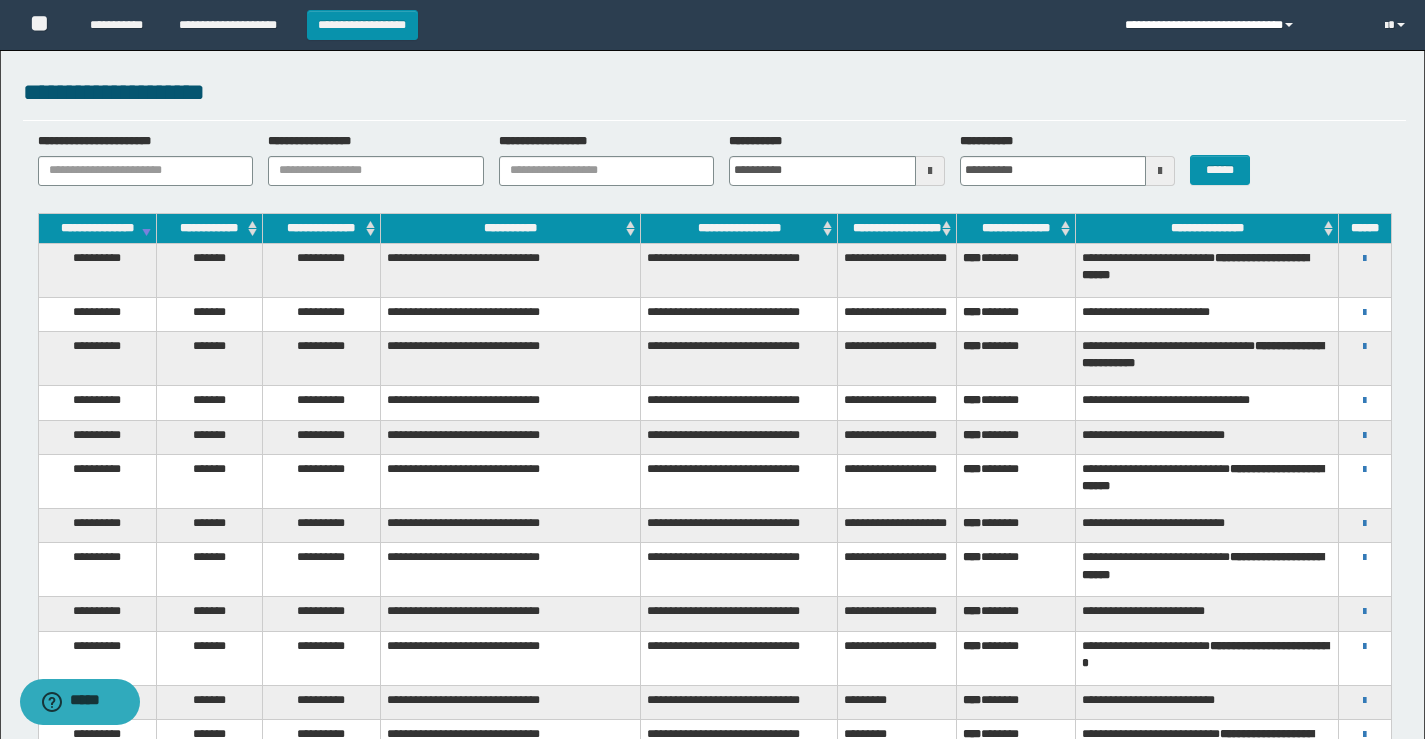 click on "**********" at bounding box center (1239, 25) 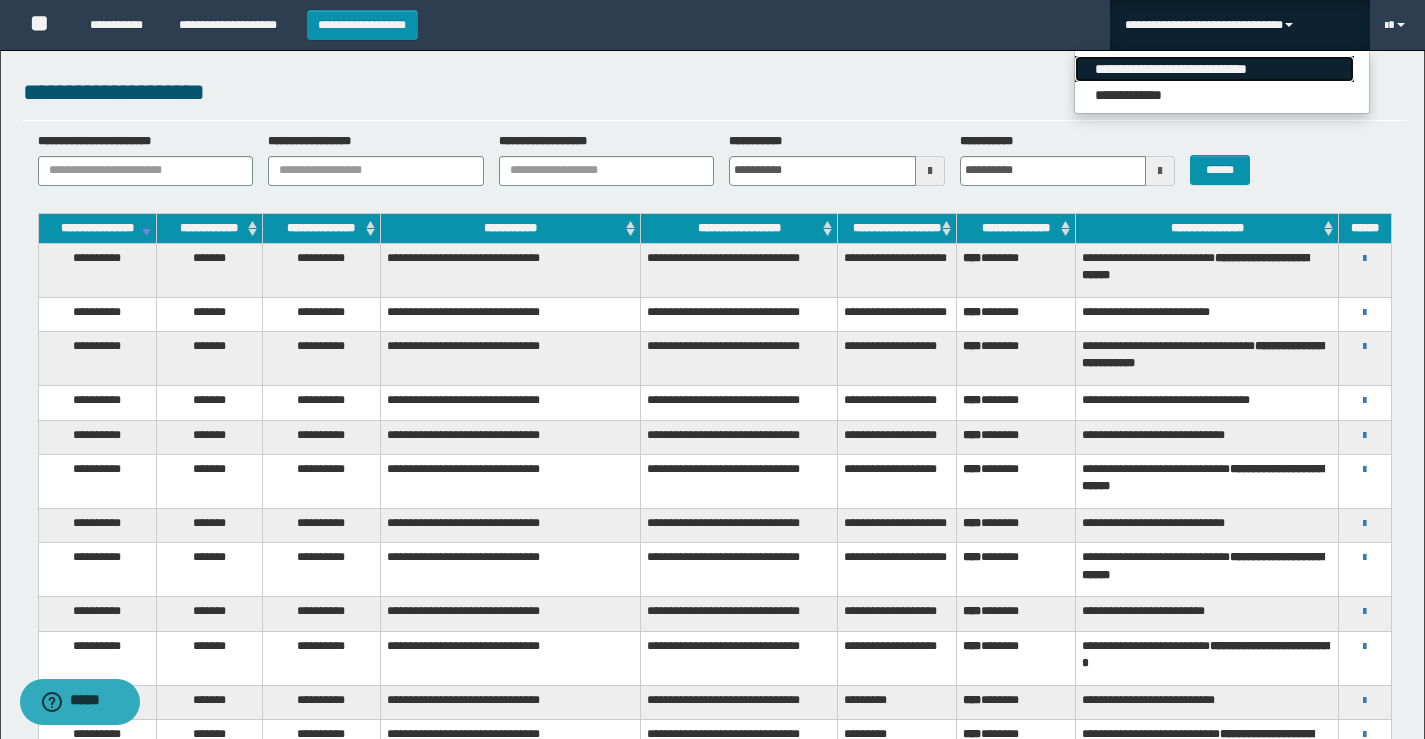 click on "**********" at bounding box center [1214, 69] 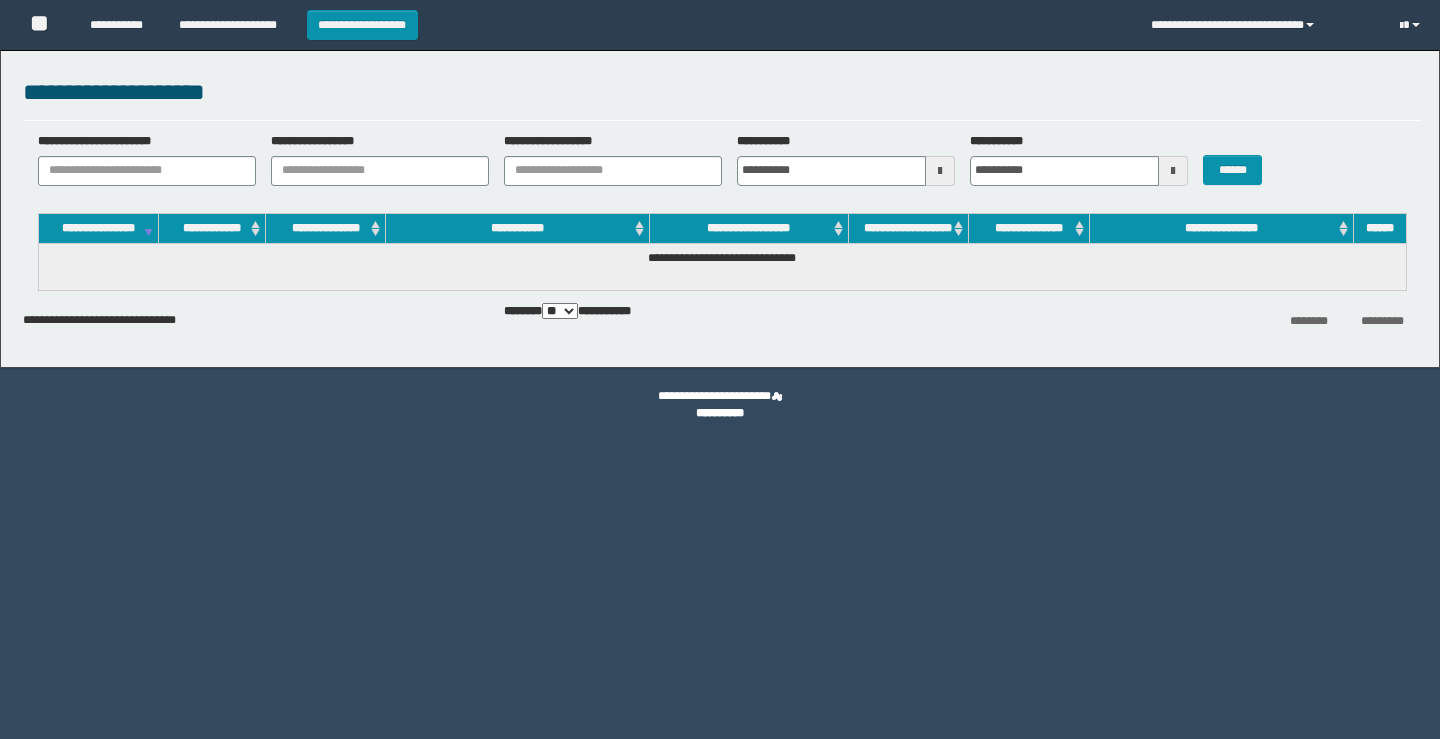 scroll, scrollTop: 0, scrollLeft: 0, axis: both 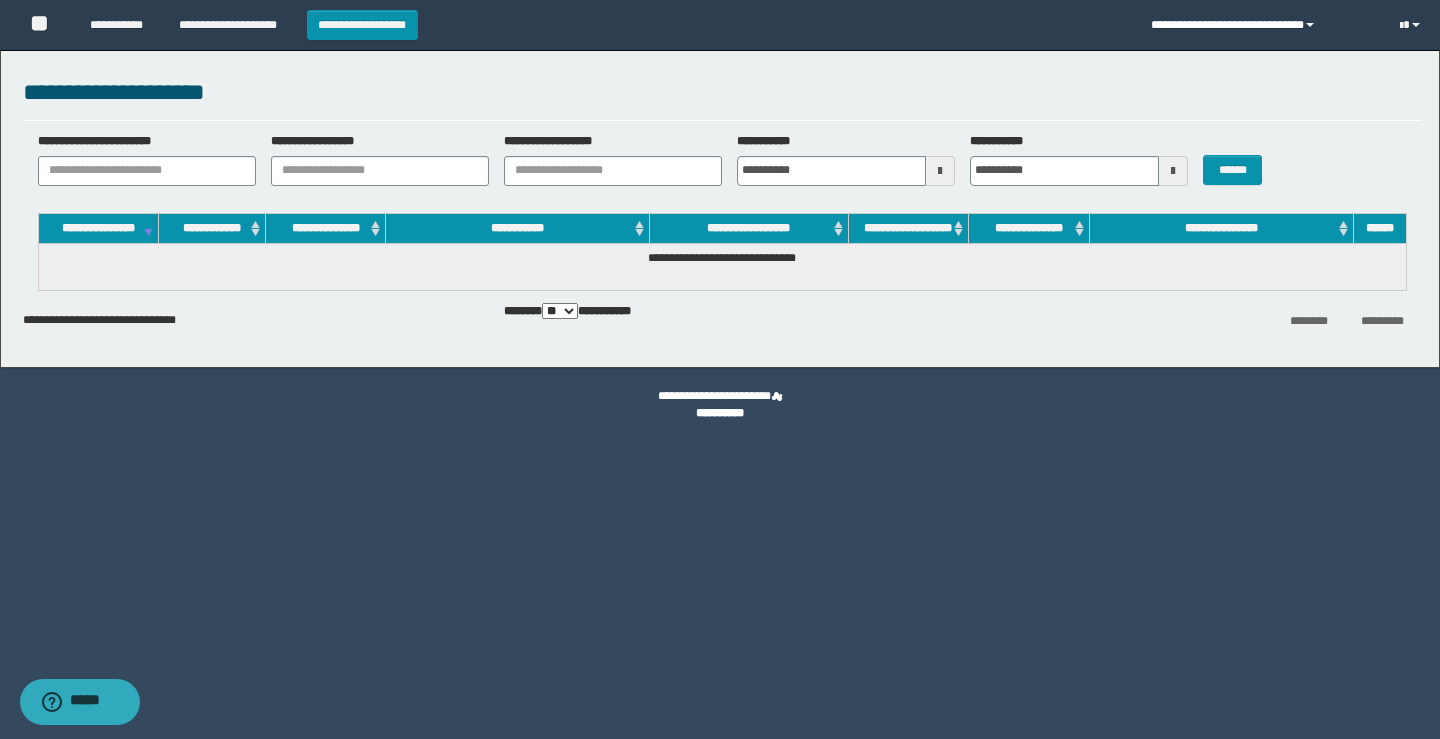 click on "**********" at bounding box center (1260, 25) 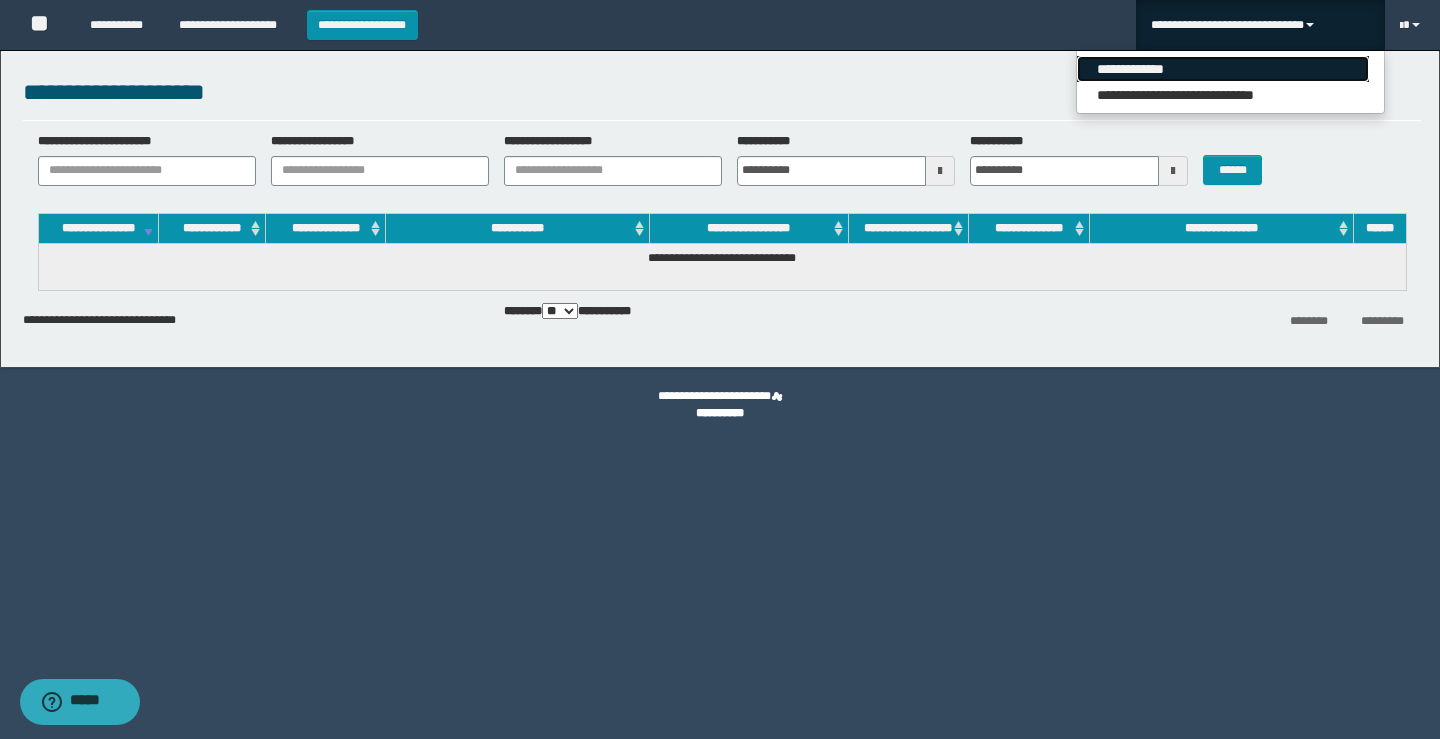 click on "**********" at bounding box center [1223, 69] 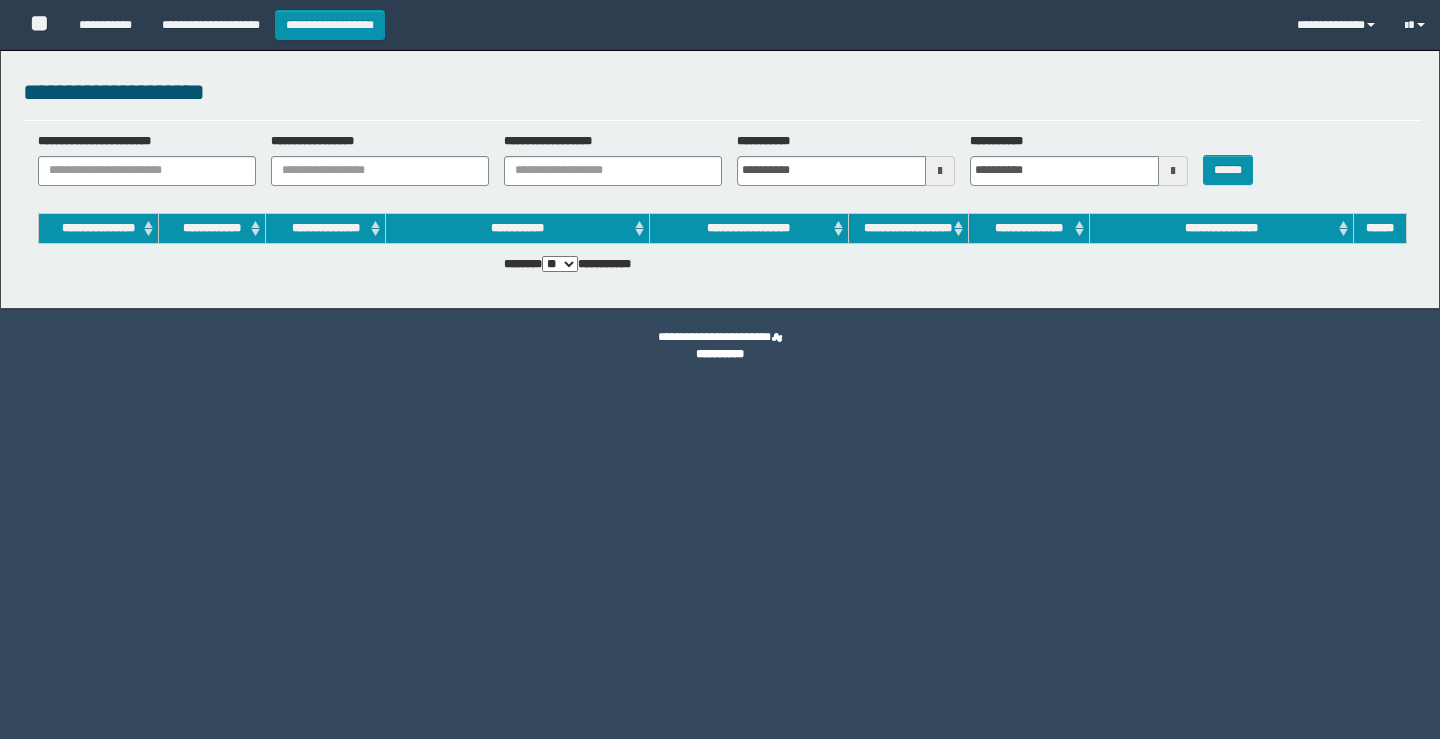 scroll, scrollTop: 0, scrollLeft: 0, axis: both 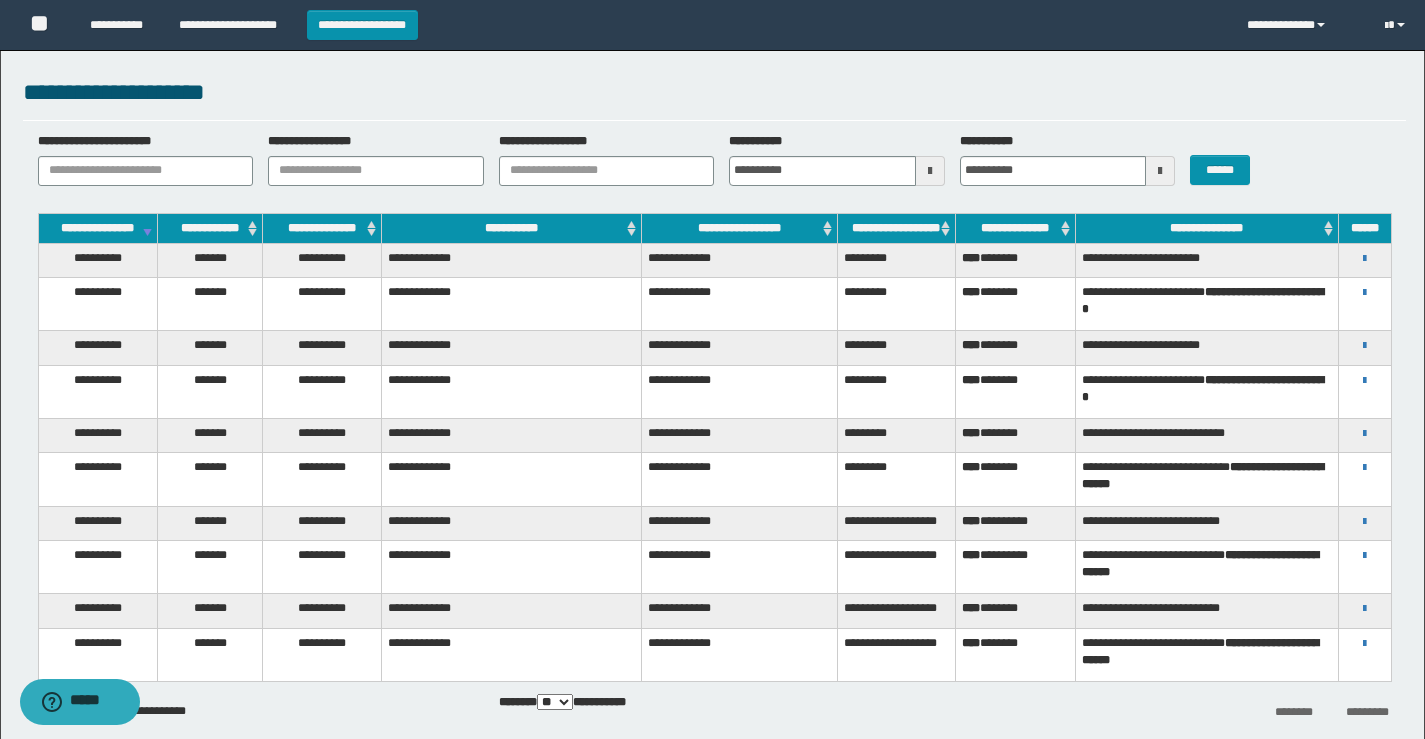 click on "**********" at bounding box center (1364, 260) 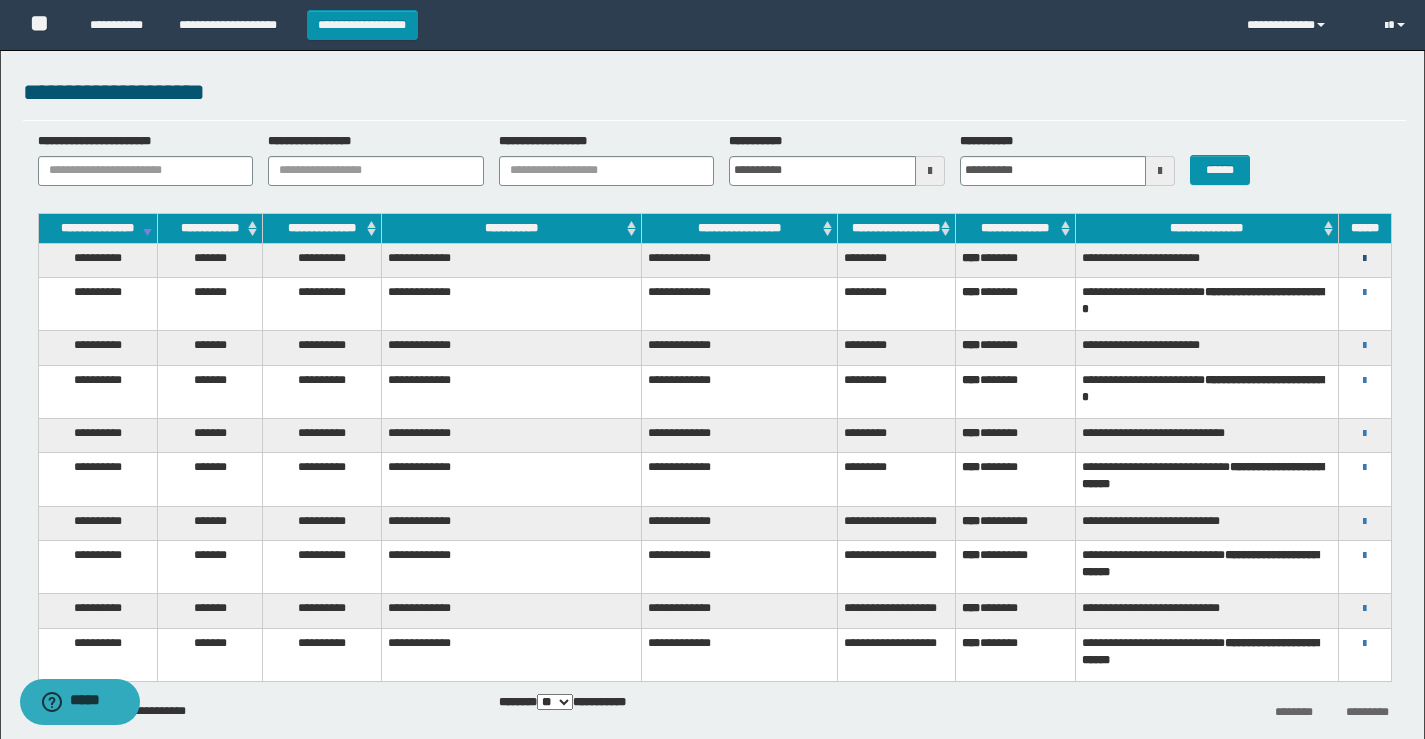 click at bounding box center (1364, 259) 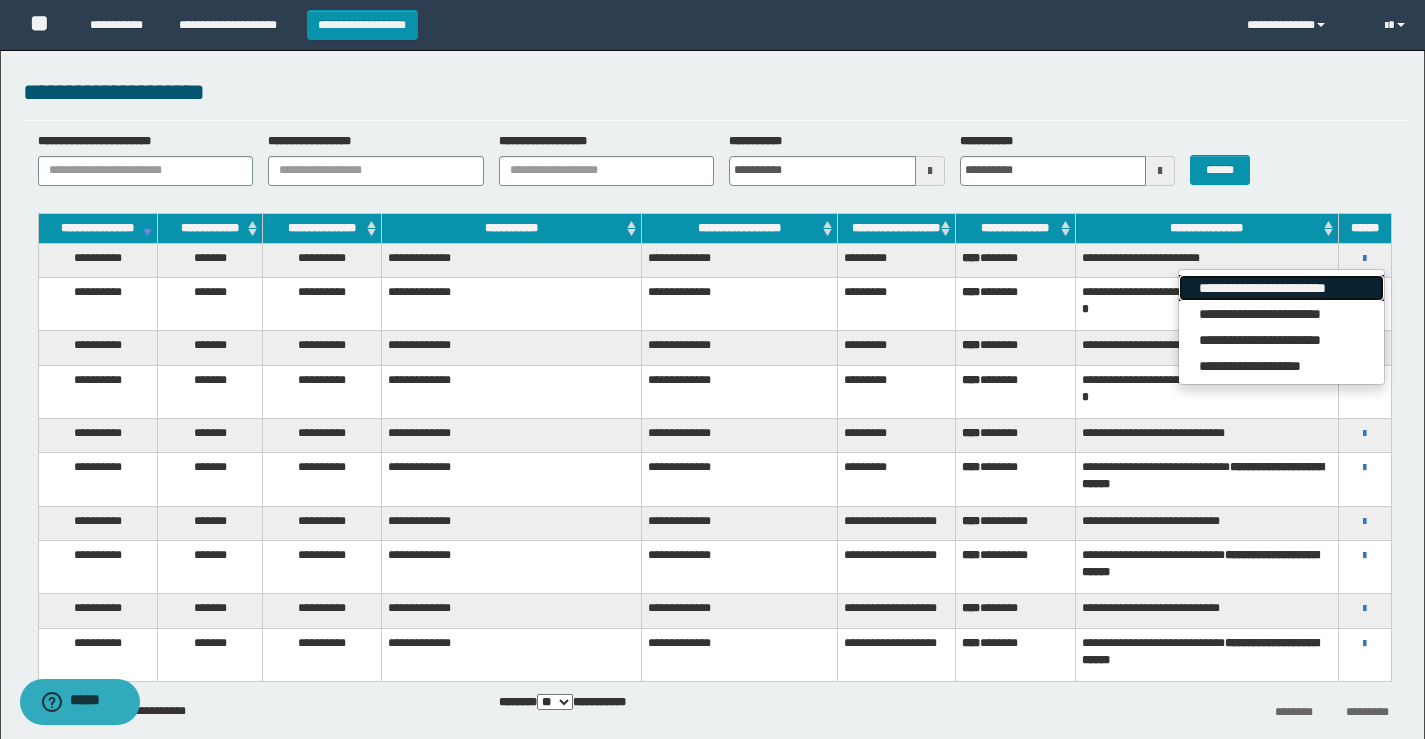 click on "**********" at bounding box center [1281, 288] 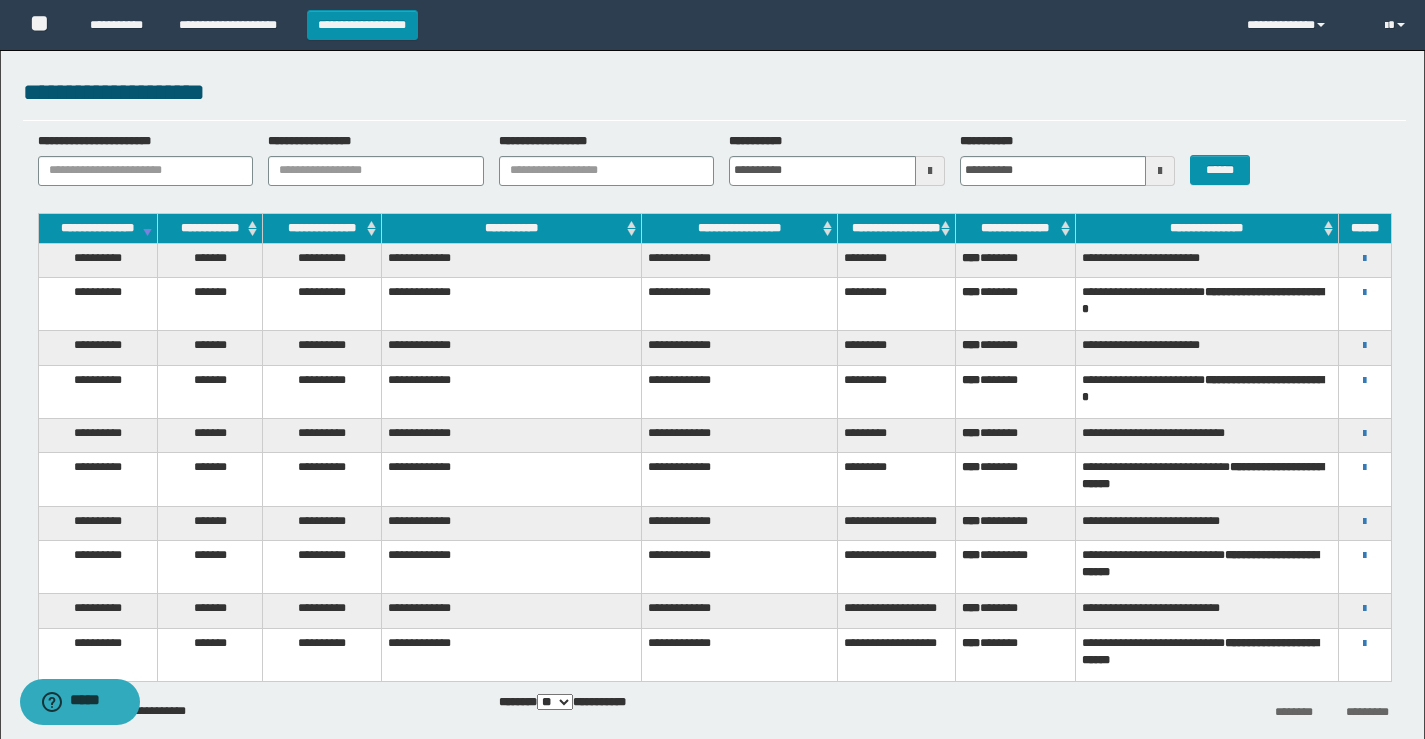 click on "**********" at bounding box center [712, 399] 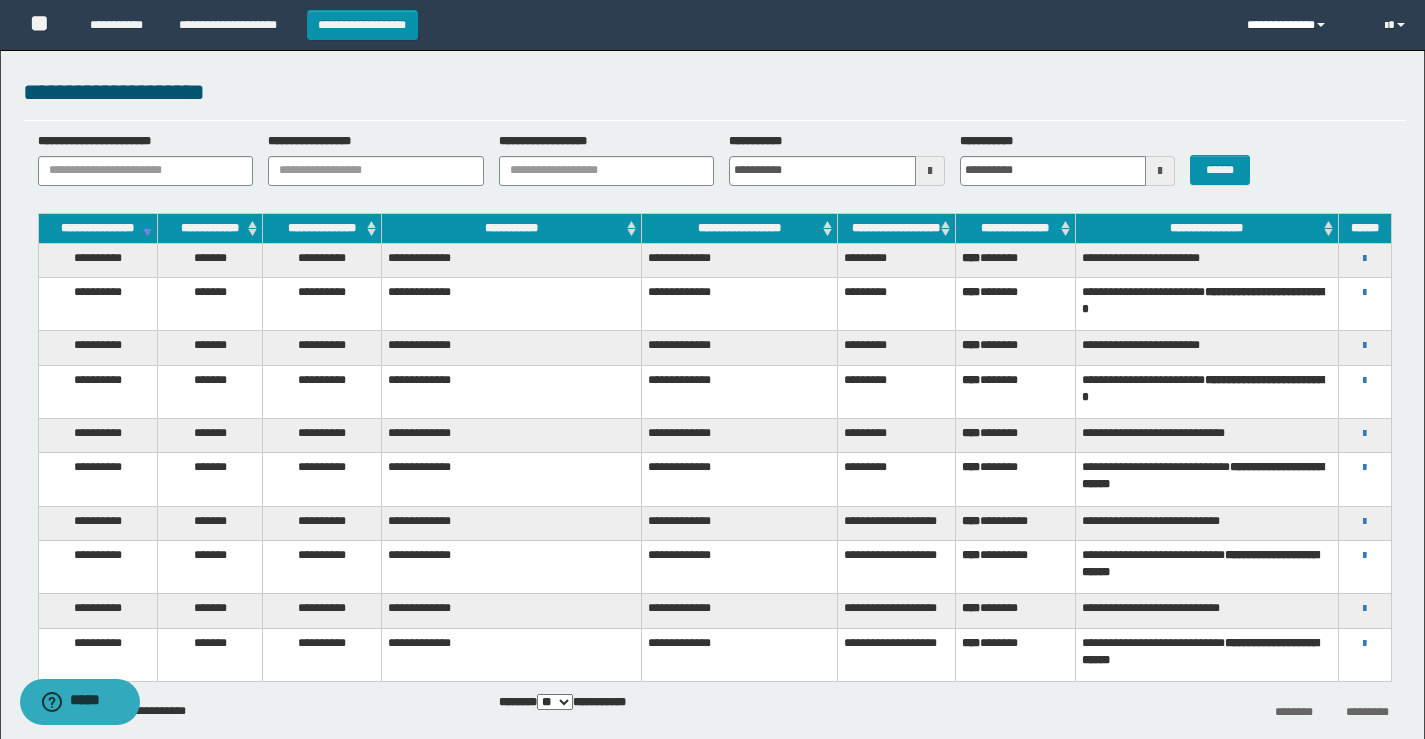 click on "**********" at bounding box center (1300, 25) 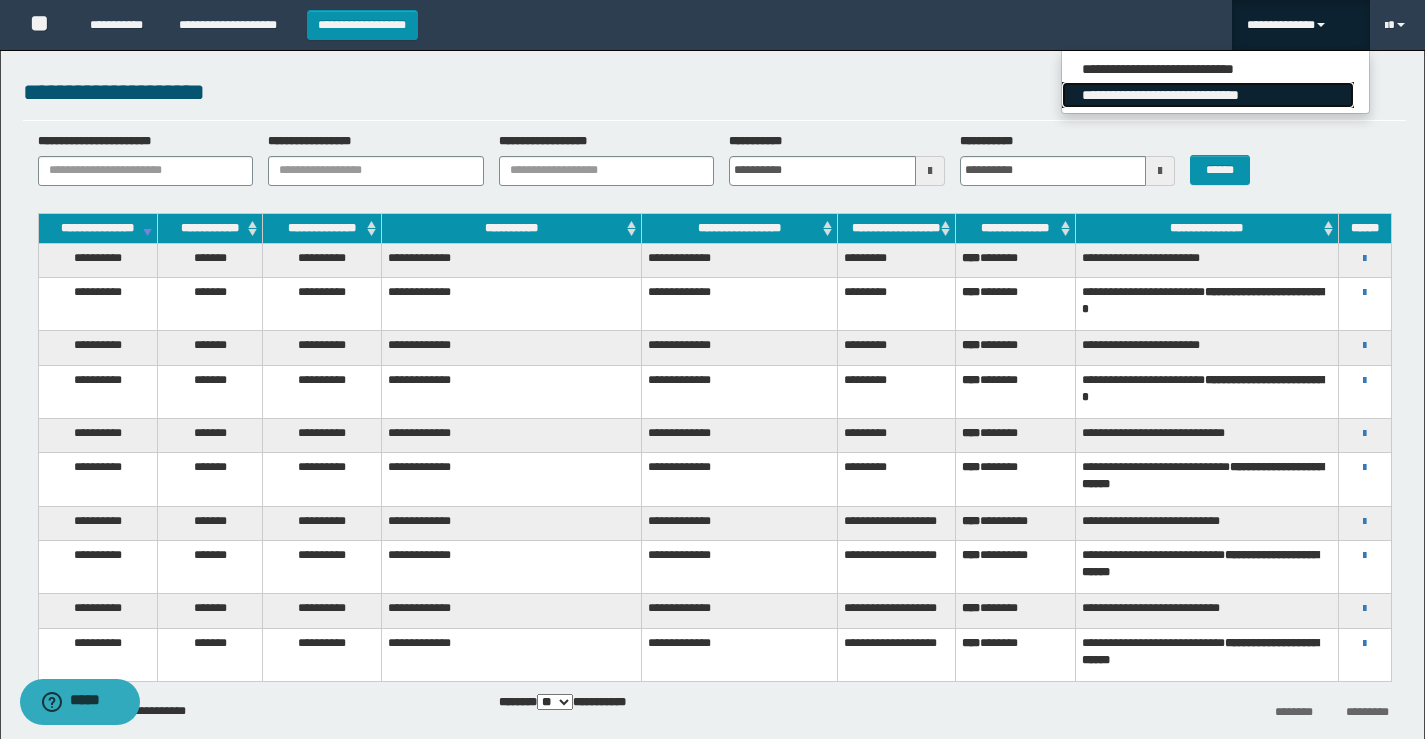 drag, startPoint x: 1186, startPoint y: 91, endPoint x: 1194, endPoint y: 102, distance: 13.601471 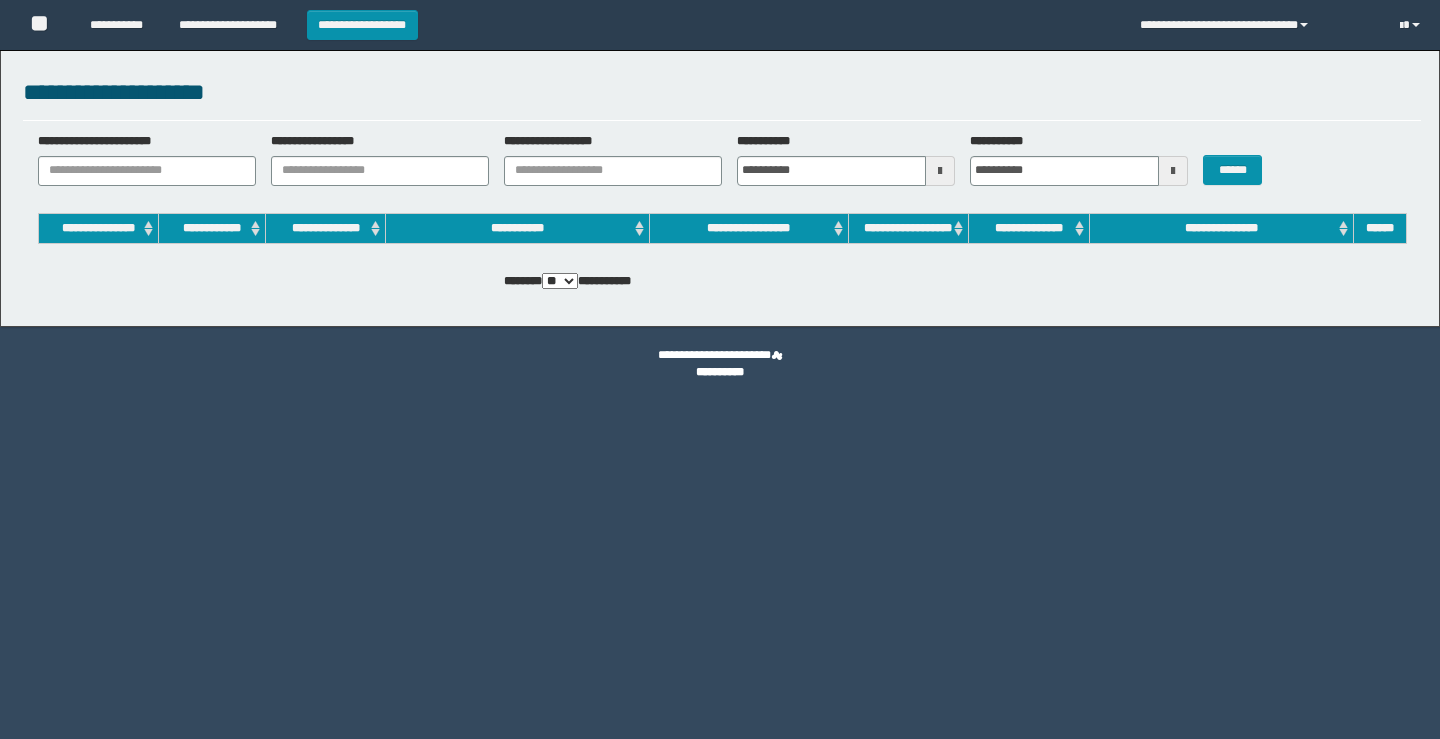 scroll, scrollTop: 0, scrollLeft: 0, axis: both 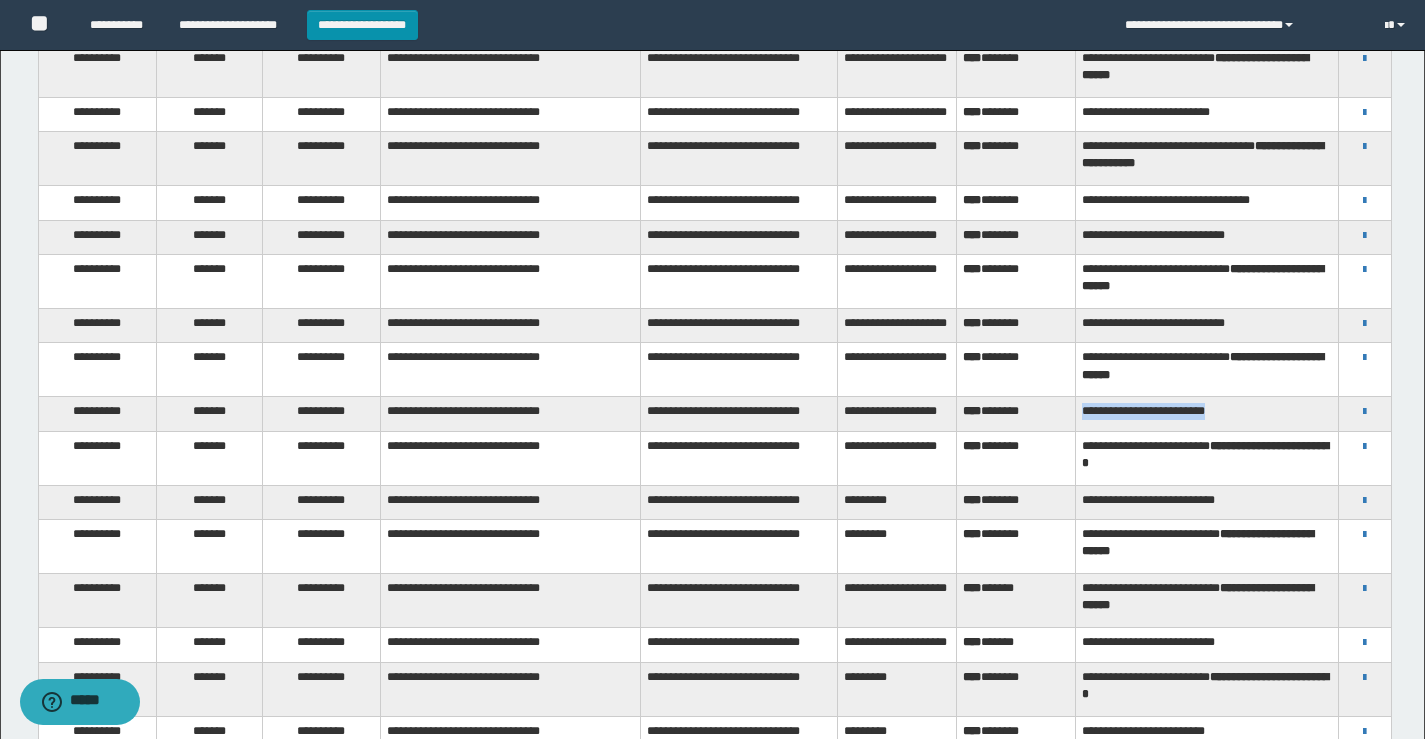 drag, startPoint x: 1224, startPoint y: 453, endPoint x: 1075, endPoint y: 460, distance: 149.16434 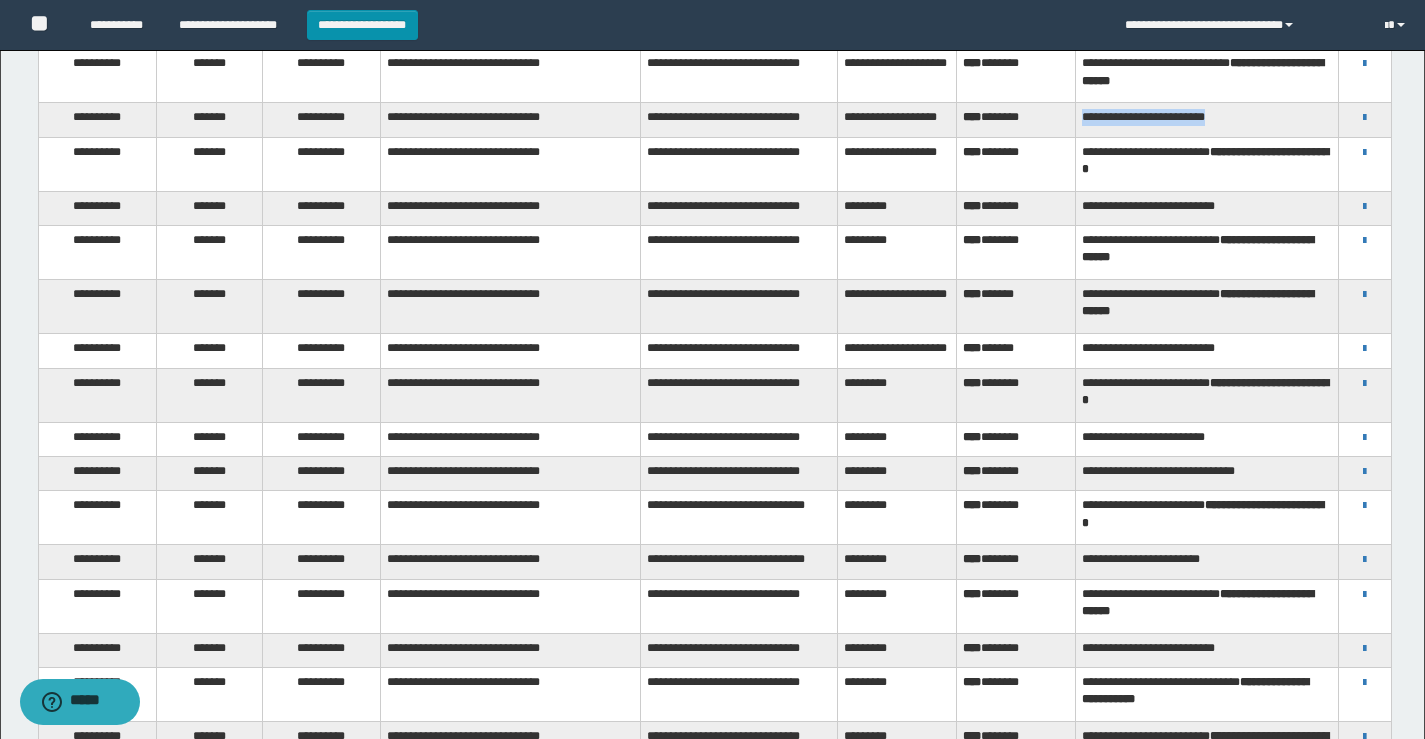 scroll, scrollTop: 500, scrollLeft: 0, axis: vertical 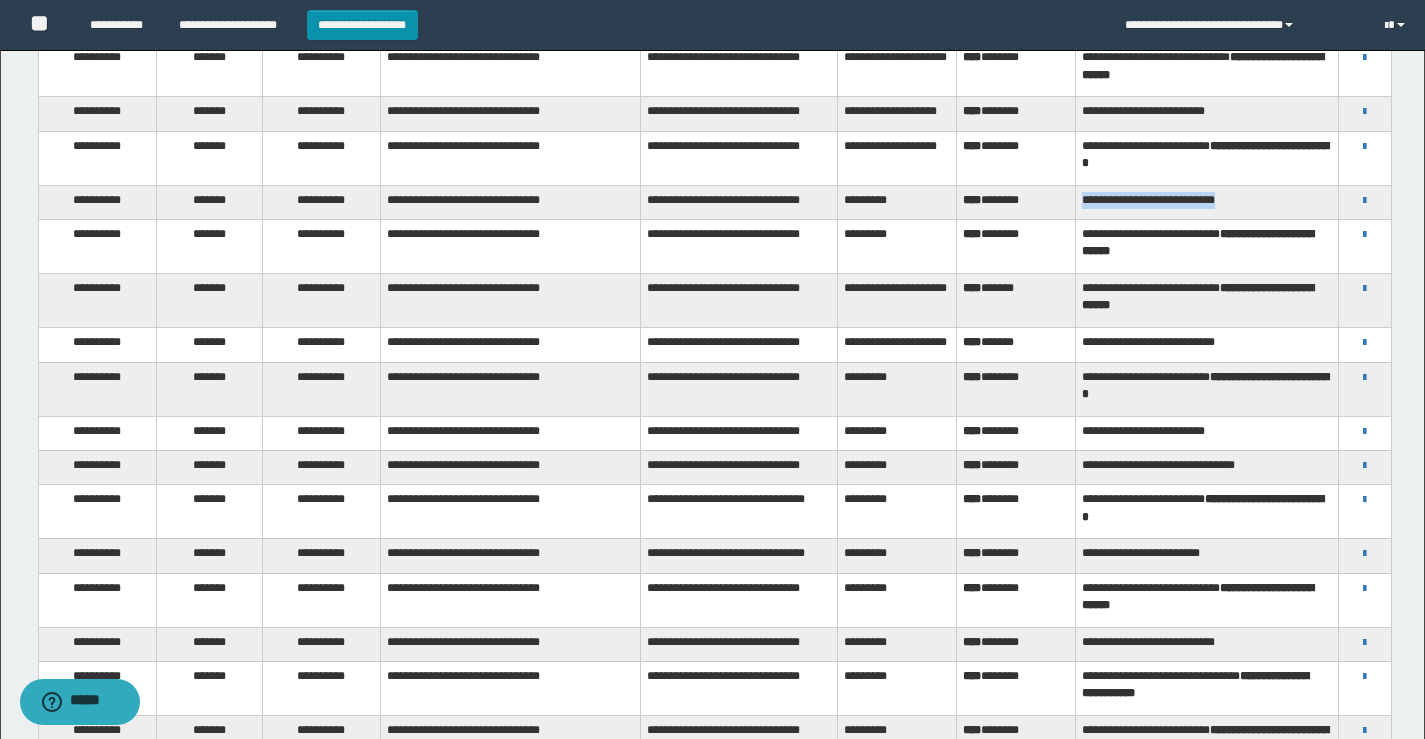 drag, startPoint x: 1188, startPoint y: 255, endPoint x: 1093, endPoint y: 303, distance: 106.437775 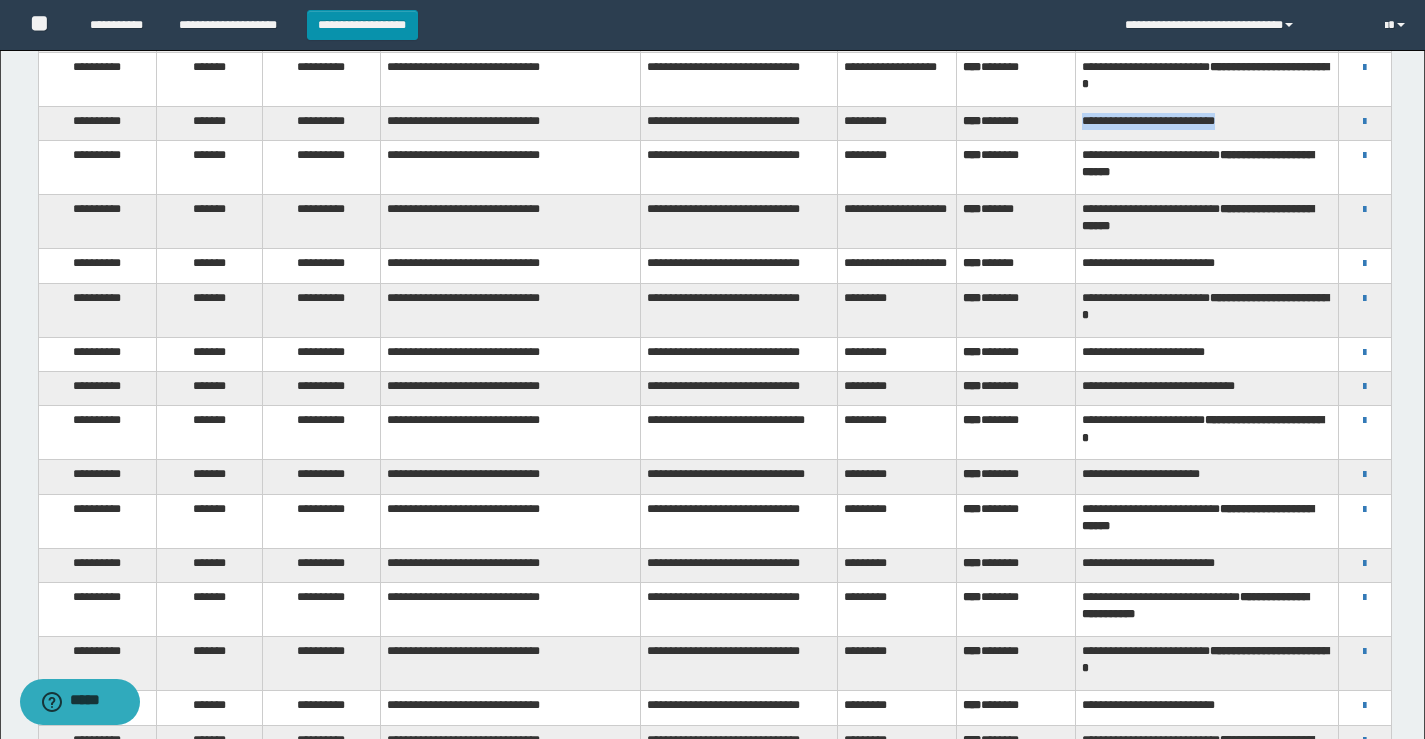 scroll, scrollTop: 700, scrollLeft: 0, axis: vertical 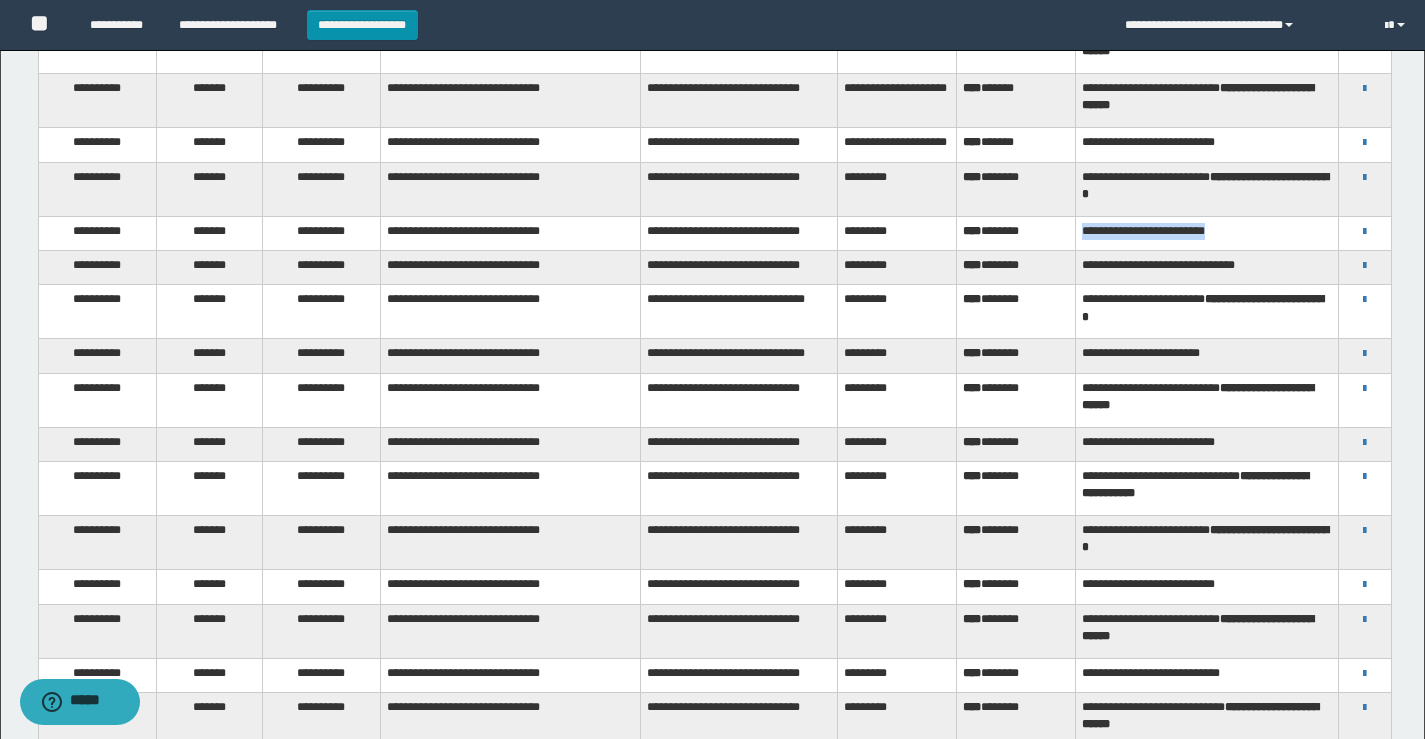 drag, startPoint x: 1232, startPoint y: 281, endPoint x: 1074, endPoint y: 282, distance: 158.00316 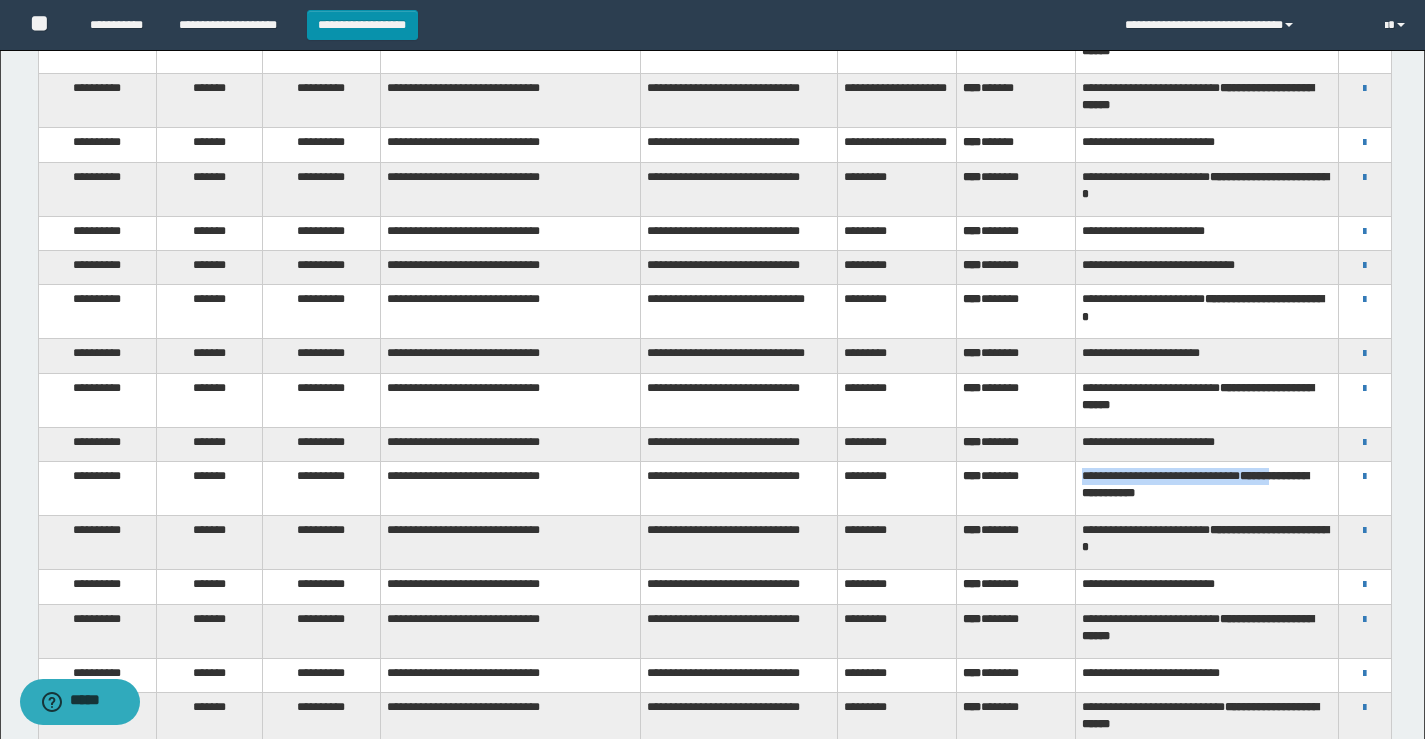 drag, startPoint x: 1276, startPoint y: 533, endPoint x: 1065, endPoint y: 529, distance: 211.03792 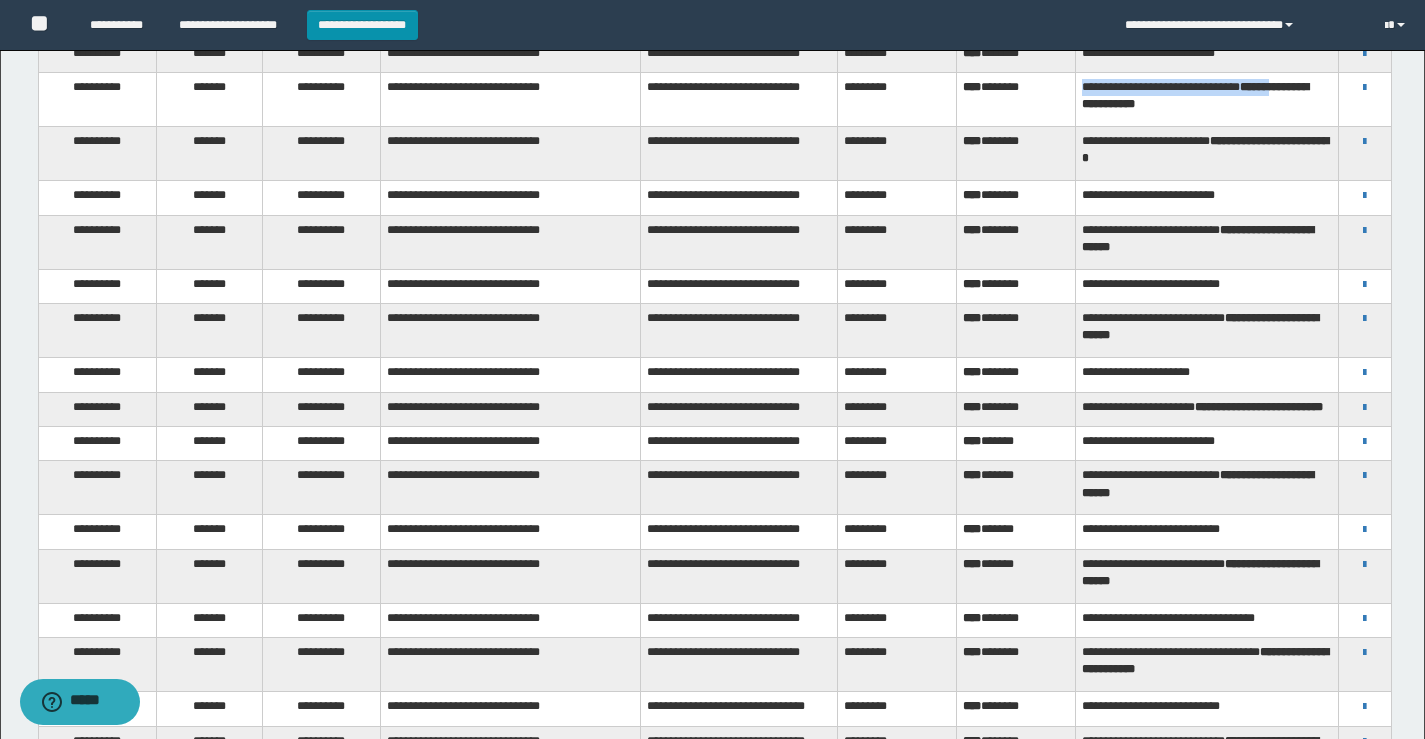 scroll, scrollTop: 1100, scrollLeft: 0, axis: vertical 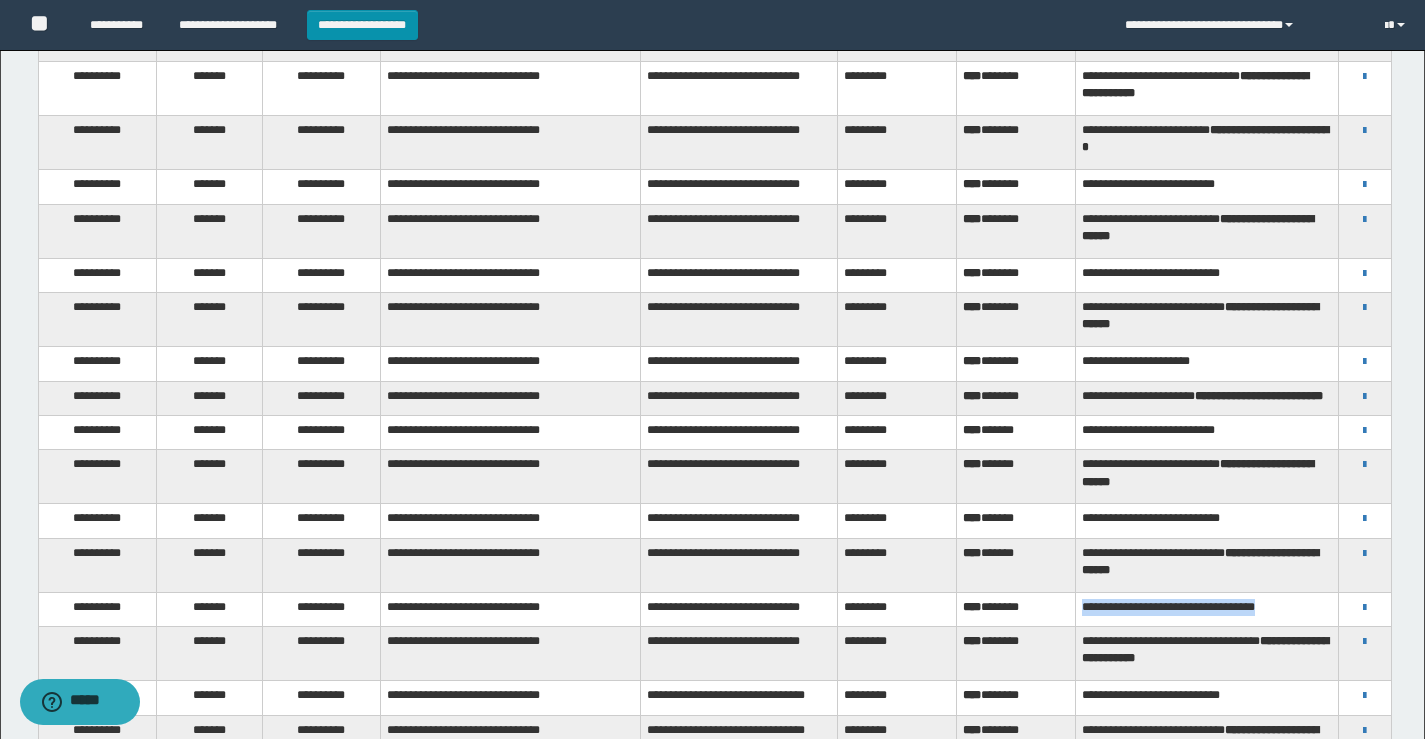 drag, startPoint x: 1223, startPoint y: 632, endPoint x: 1081, endPoint y: 624, distance: 142.22517 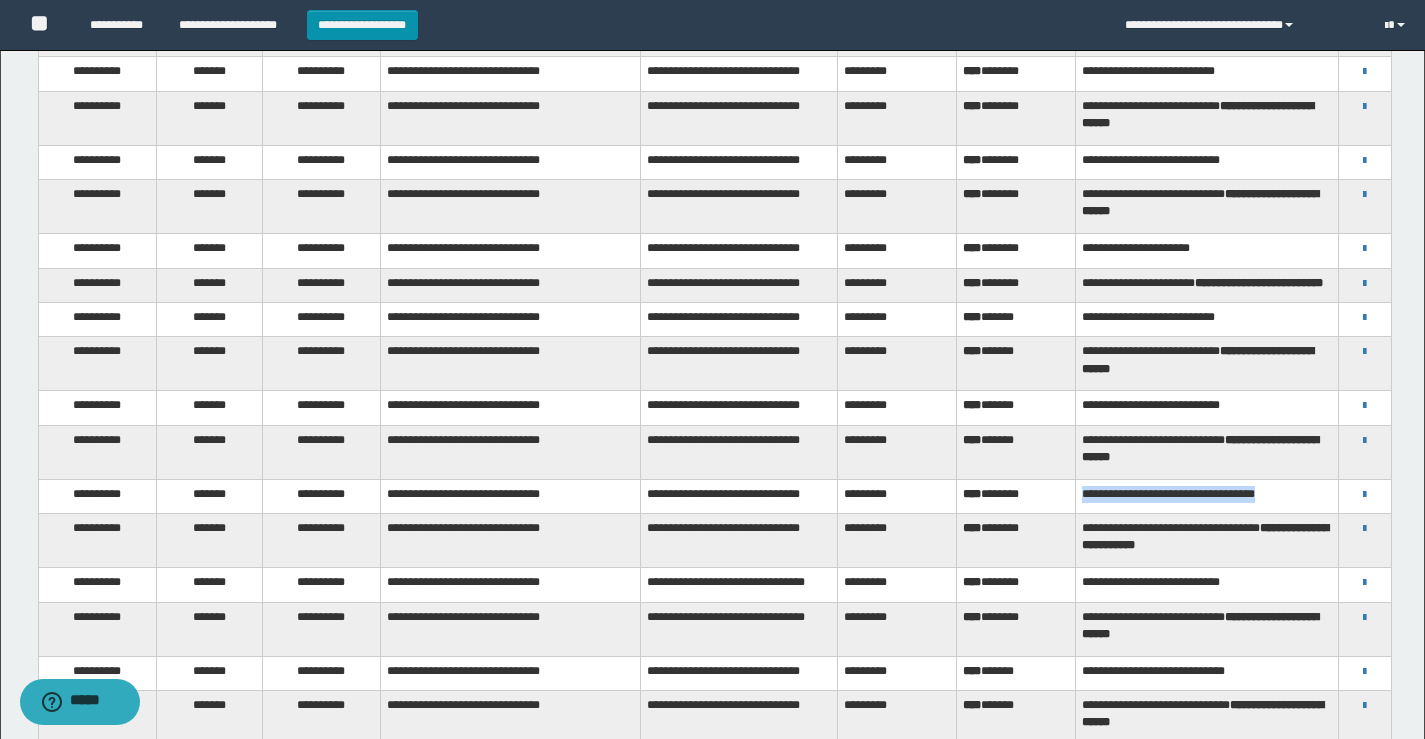 scroll, scrollTop: 1582, scrollLeft: 0, axis: vertical 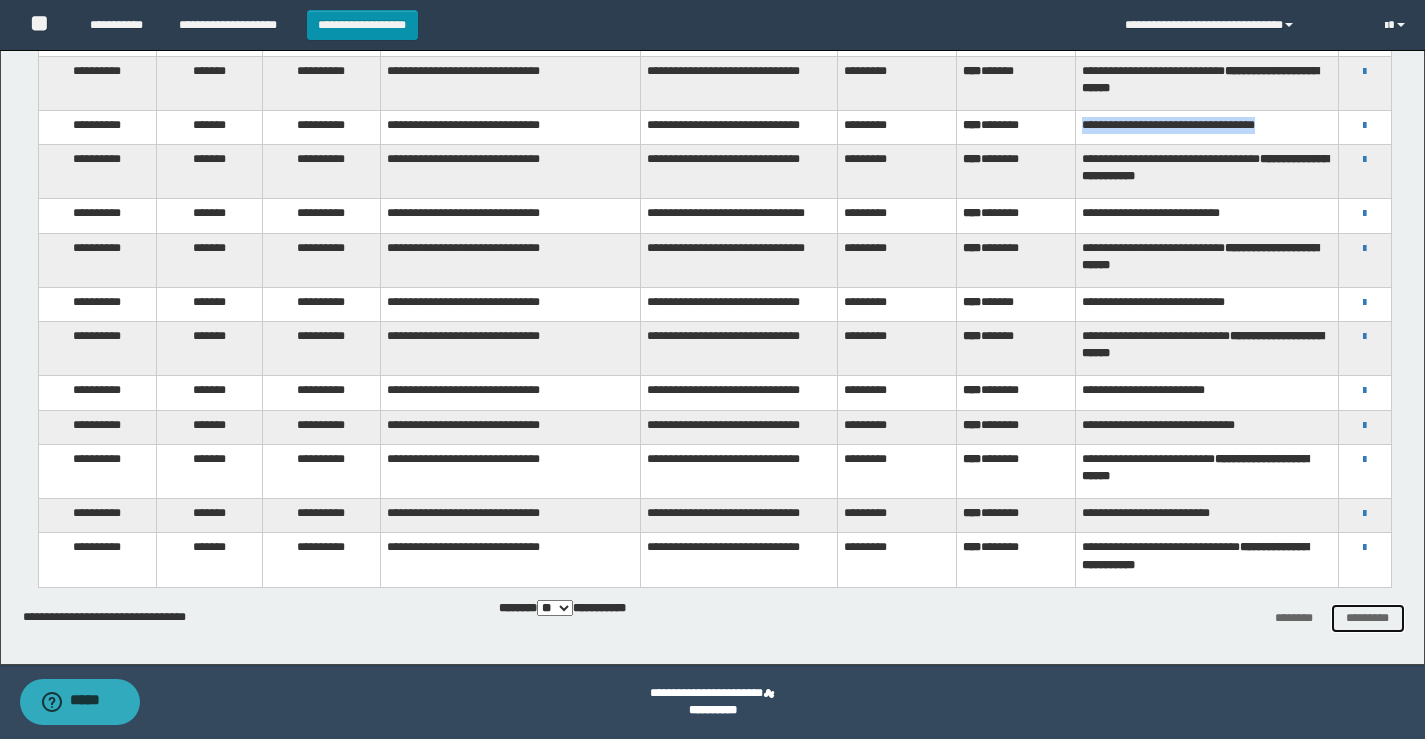 click on "*********" at bounding box center [1368, 618] 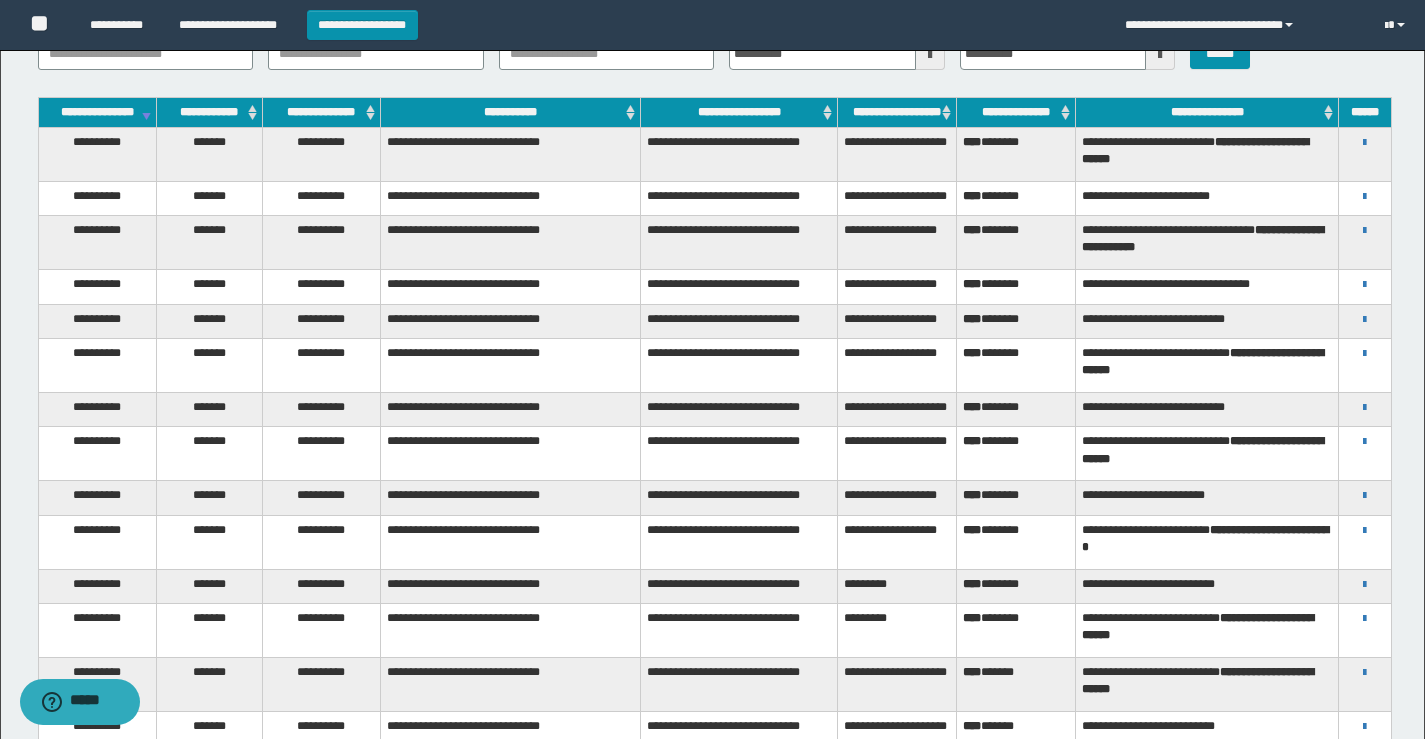 scroll, scrollTop: 0, scrollLeft: 0, axis: both 